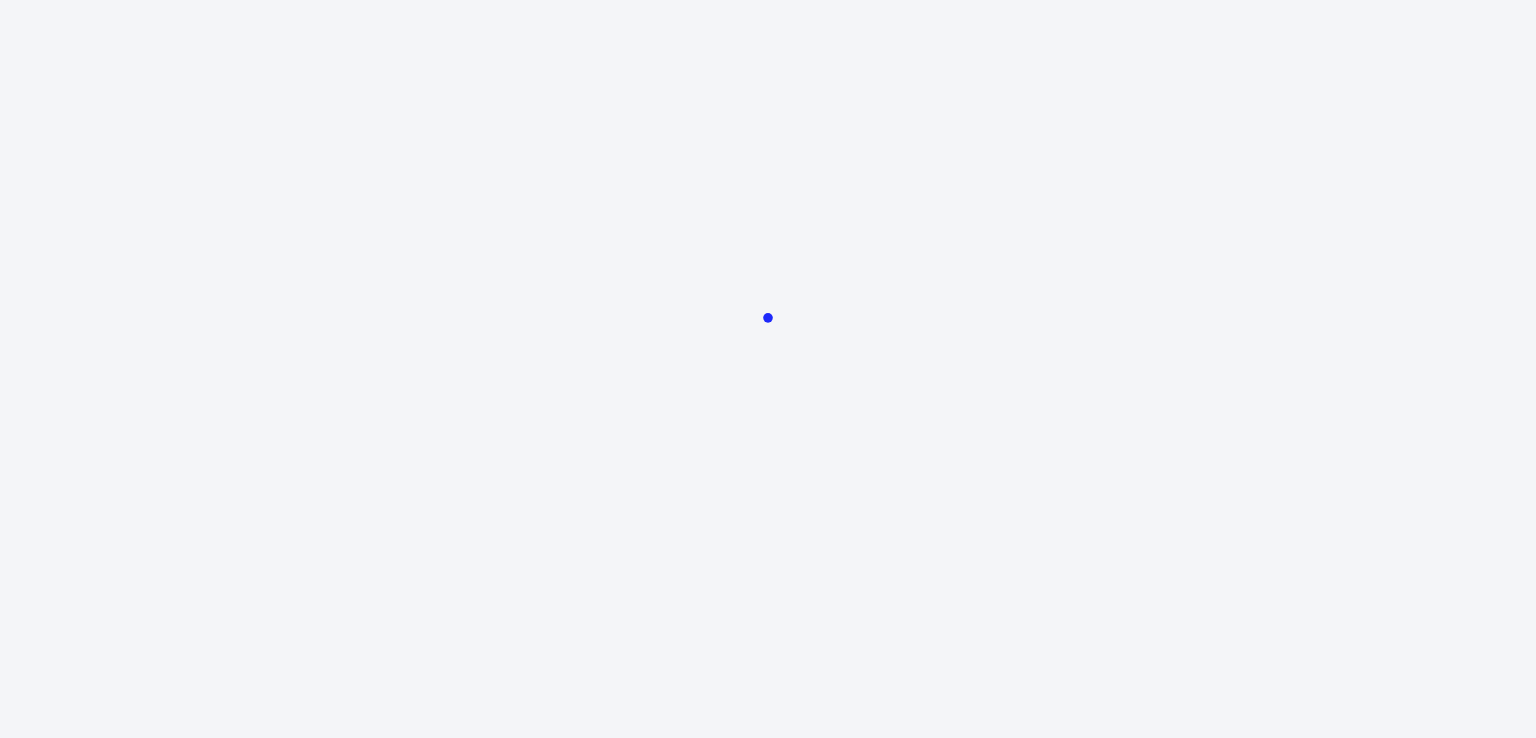 scroll, scrollTop: 0, scrollLeft: 0, axis: both 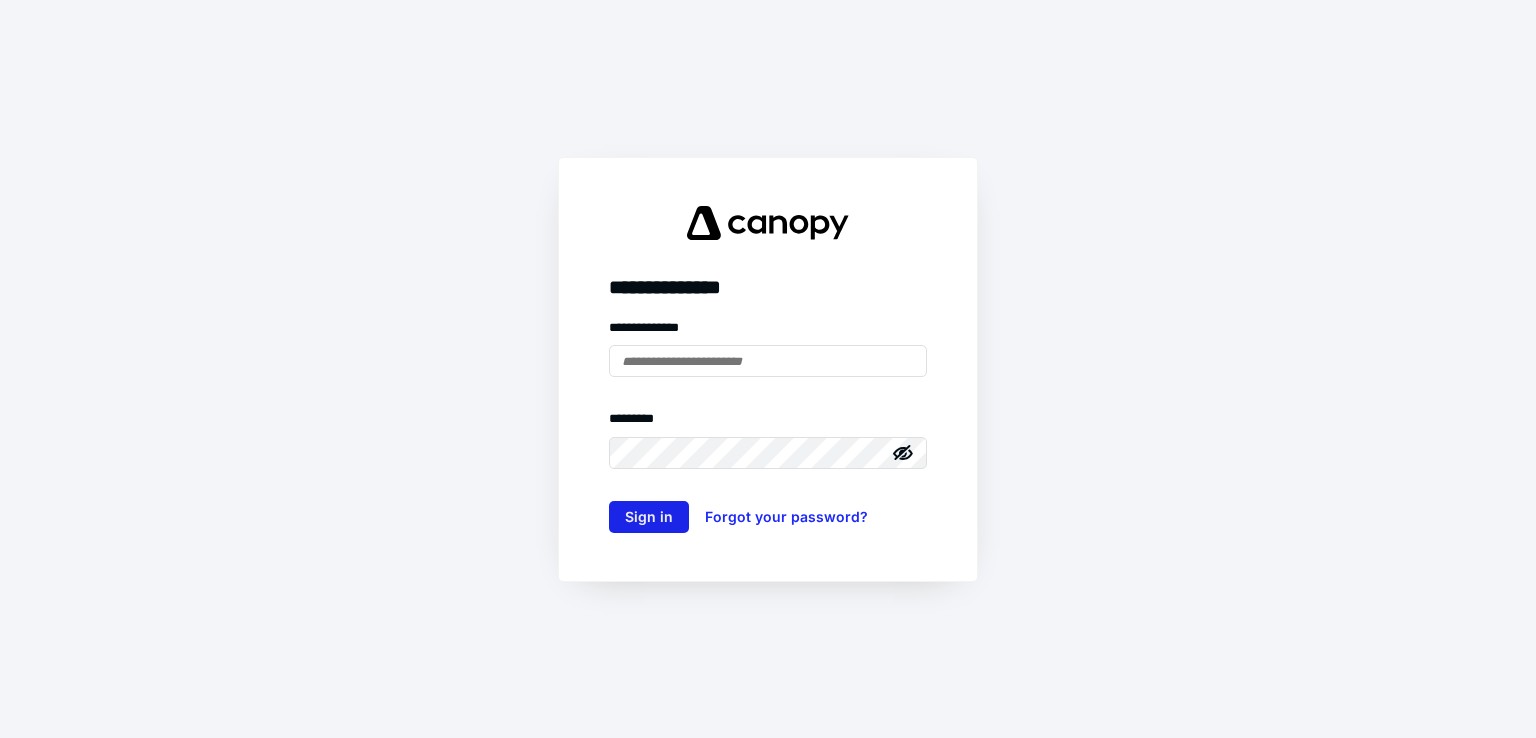 type on "**********" 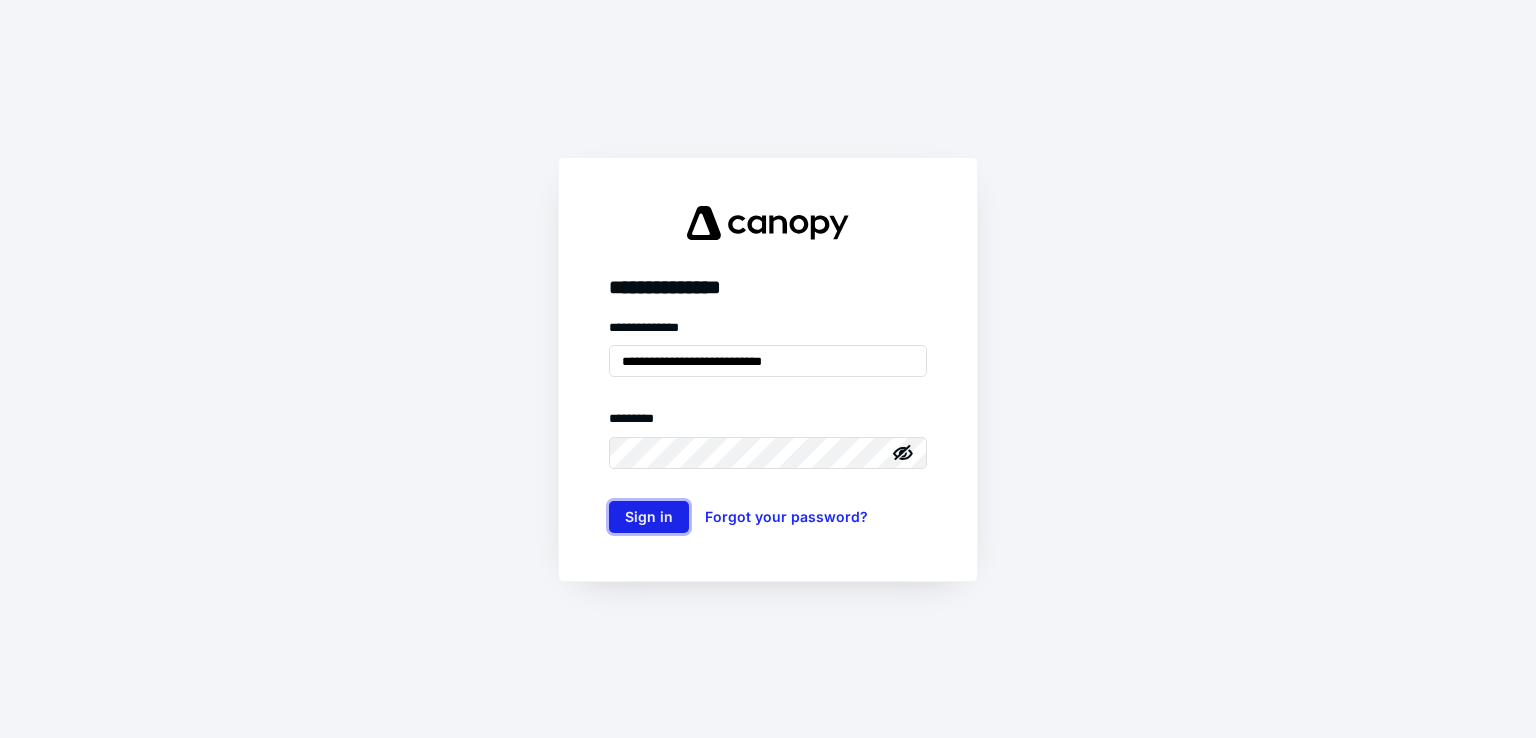 click on "Sign in" at bounding box center [649, 517] 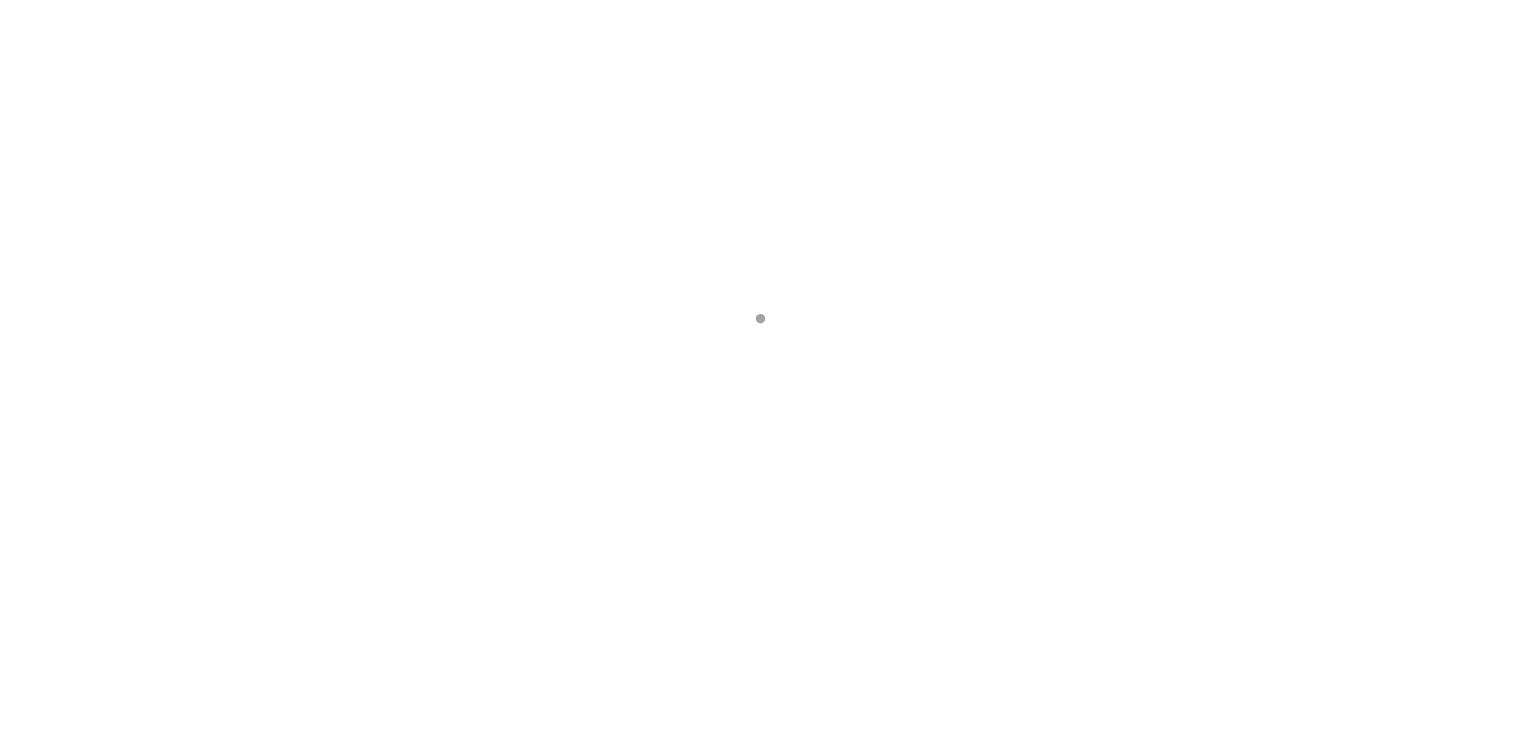 scroll, scrollTop: 0, scrollLeft: 0, axis: both 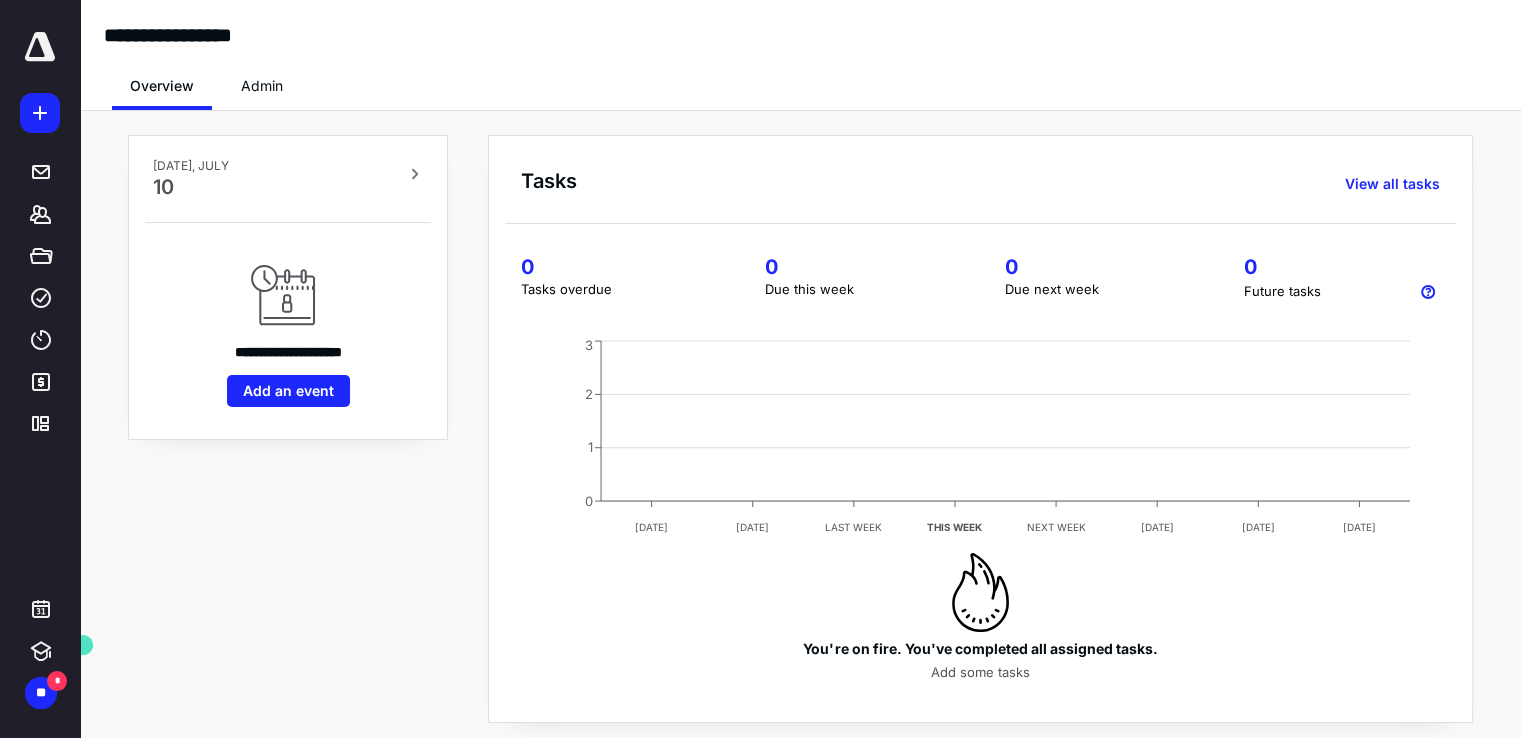 click at bounding box center [40, 113] 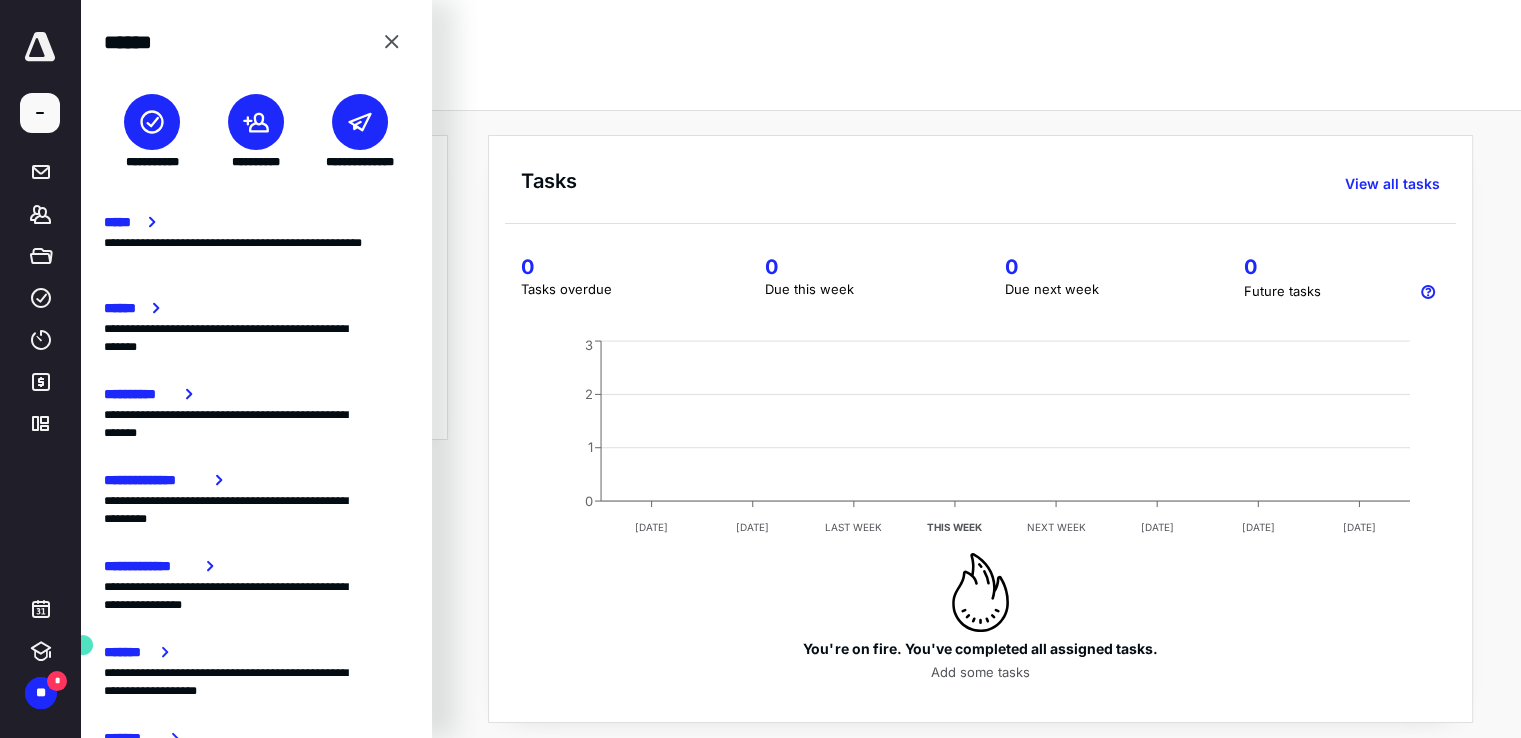 click at bounding box center [256, 122] 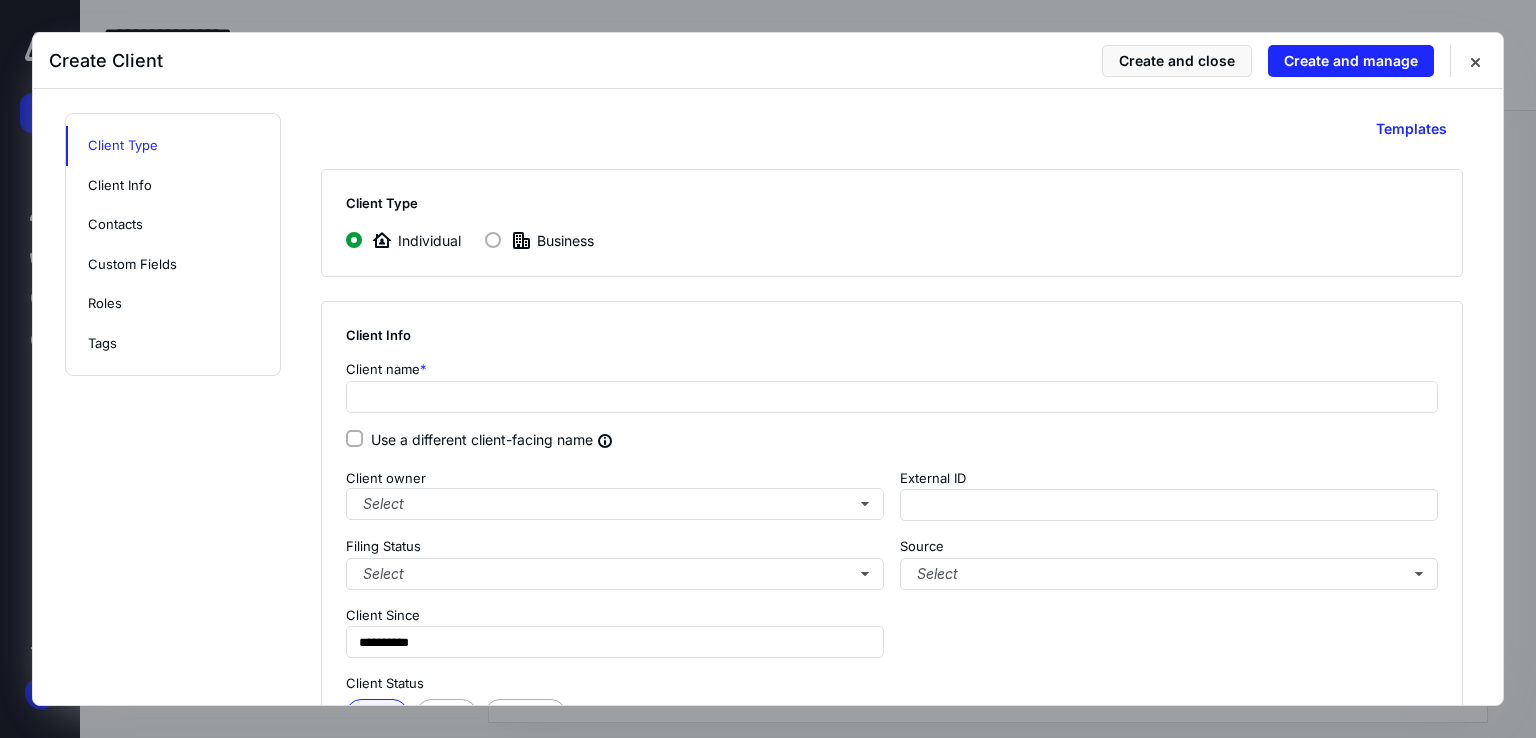 click on "Individual Business" at bounding box center [892, 240] 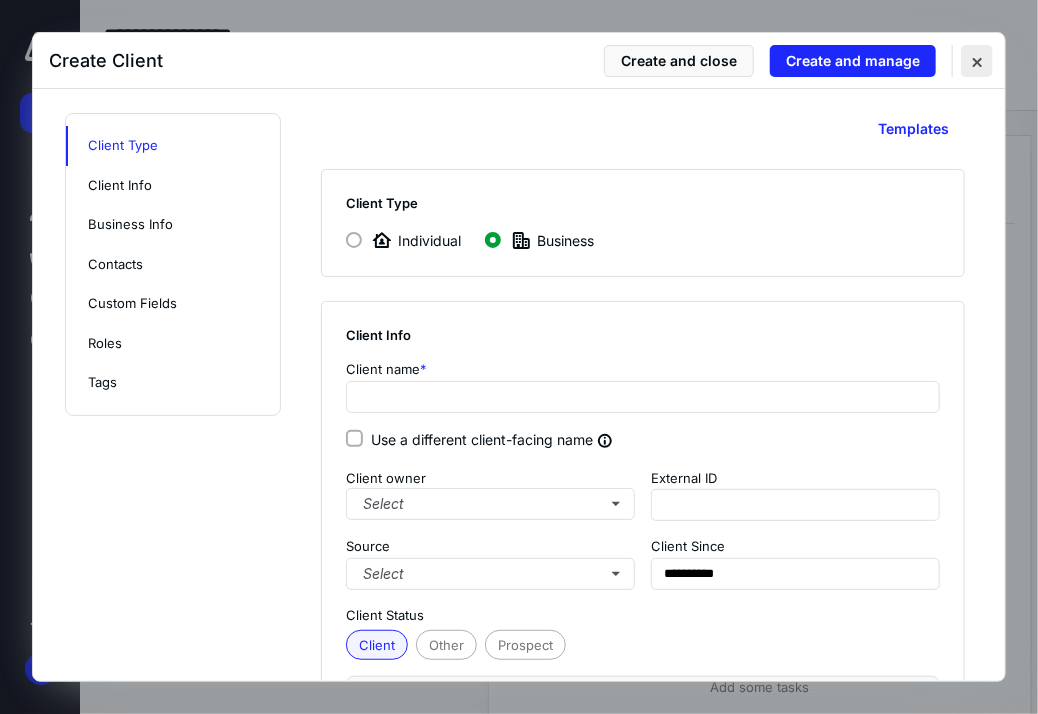 click at bounding box center [977, 61] 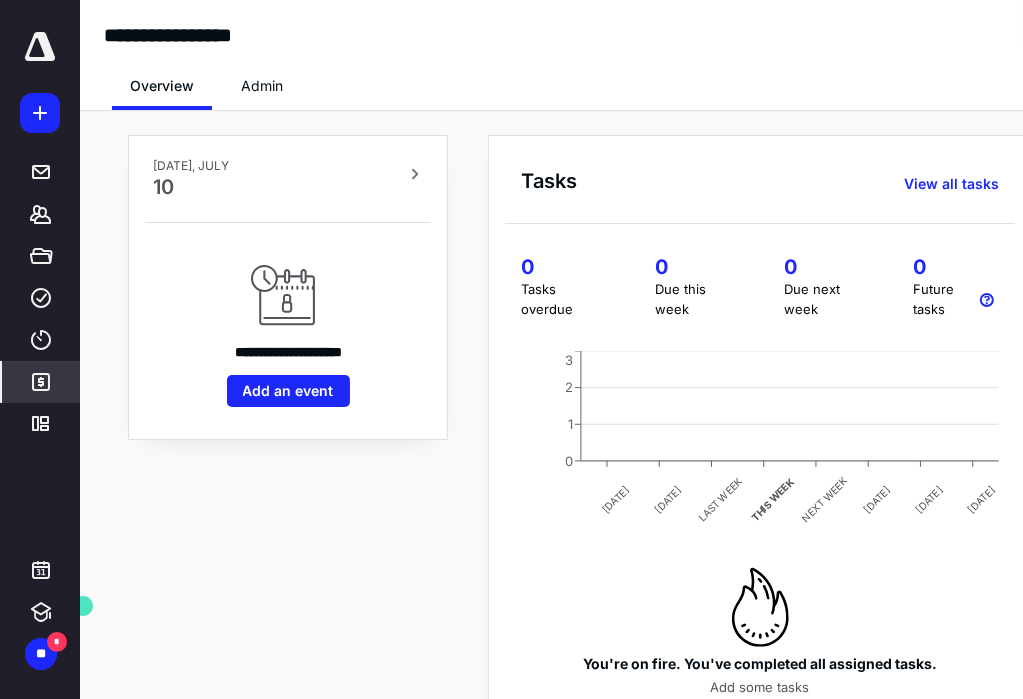click on "*******" at bounding box center [41, 382] 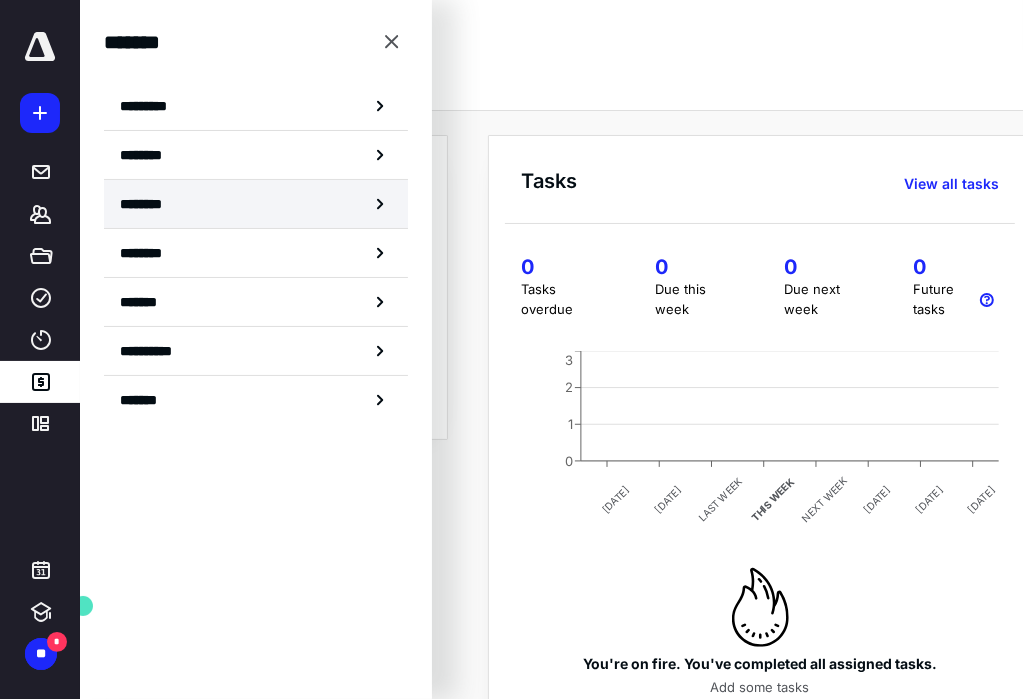 click on "********" at bounding box center (256, 204) 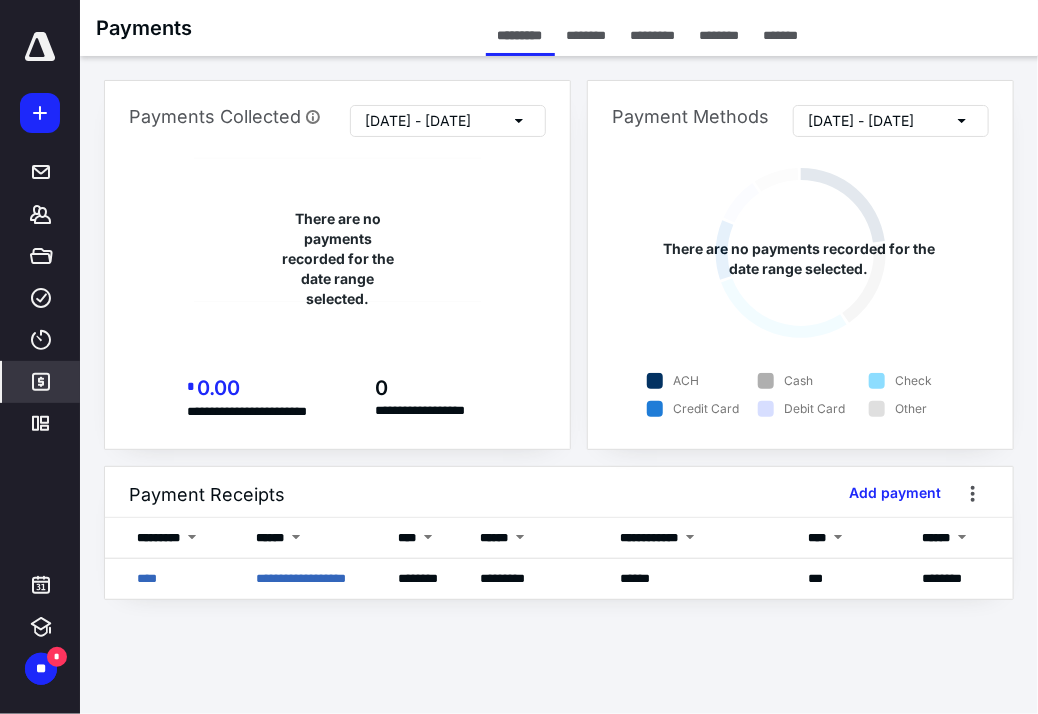 click on "********" at bounding box center (720, 35) 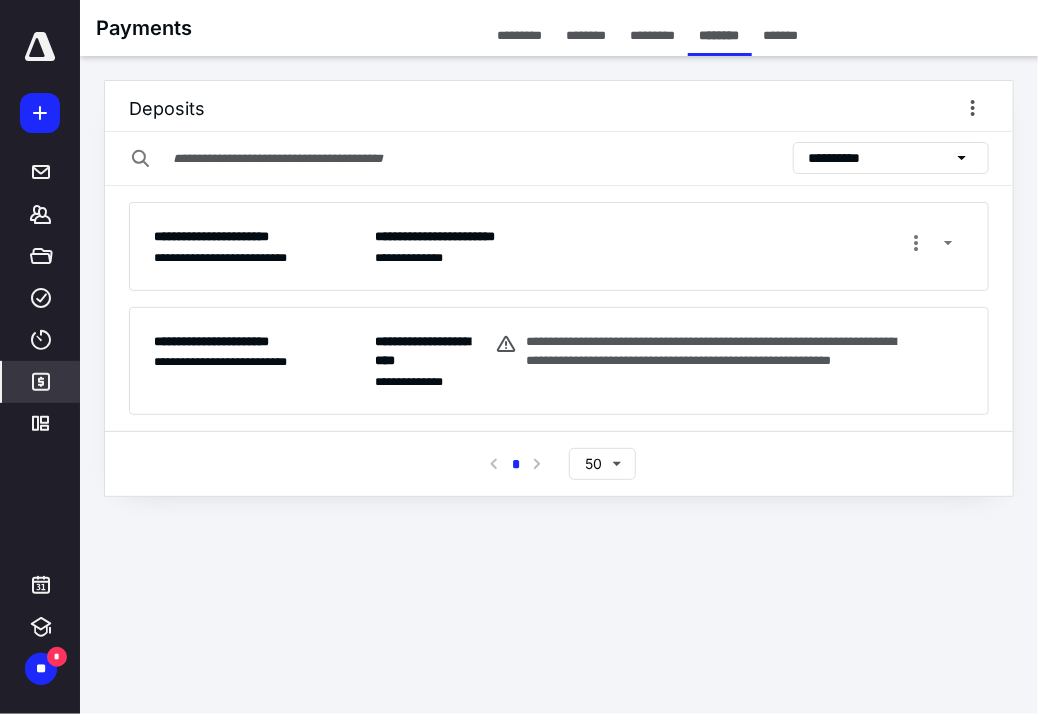 click 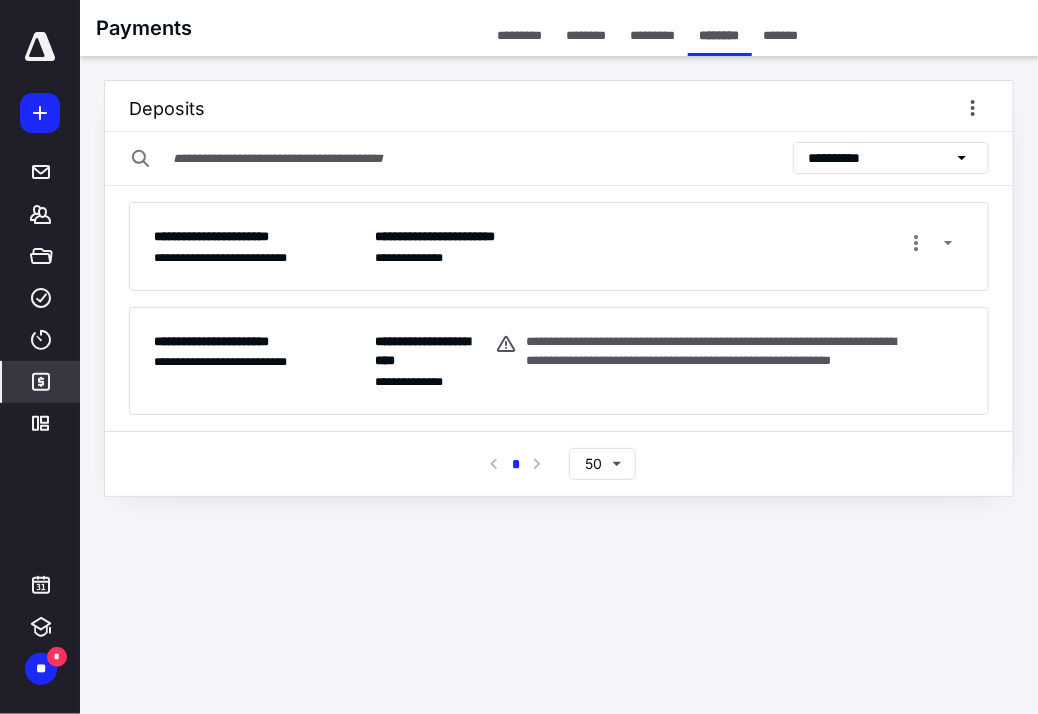 click 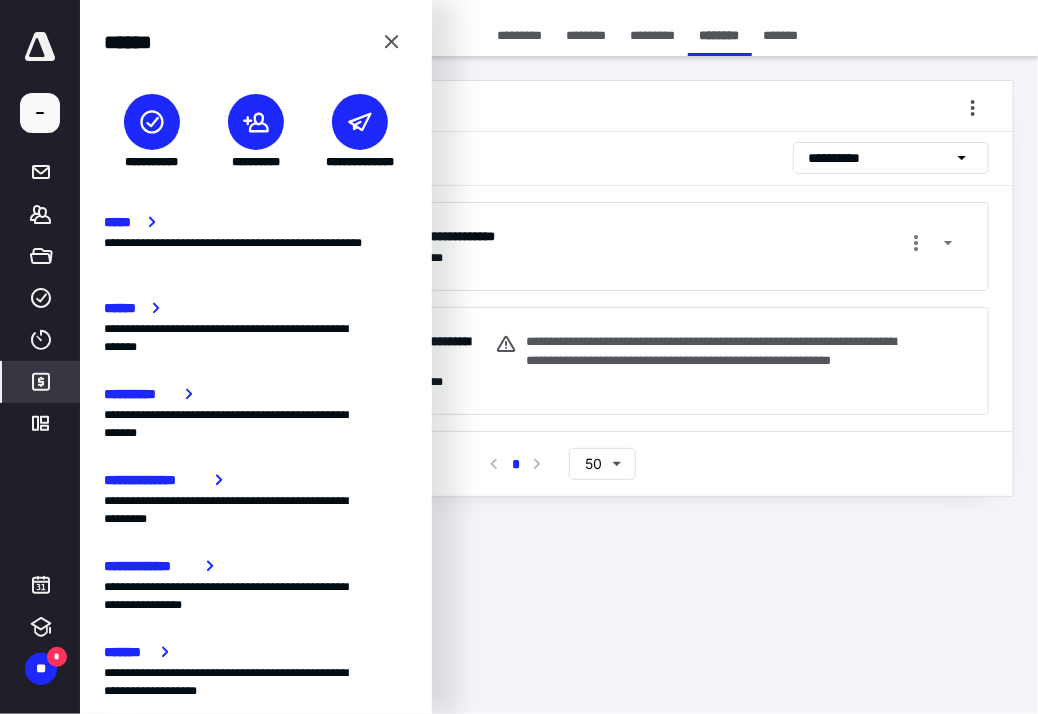 click 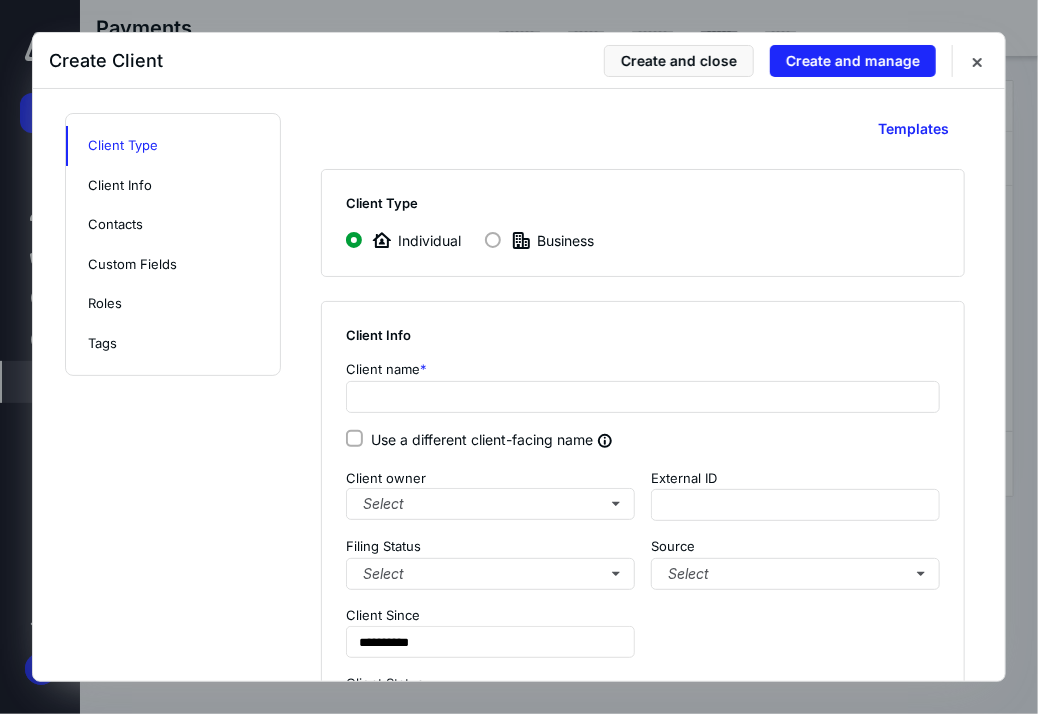 click at bounding box center (493, 240) 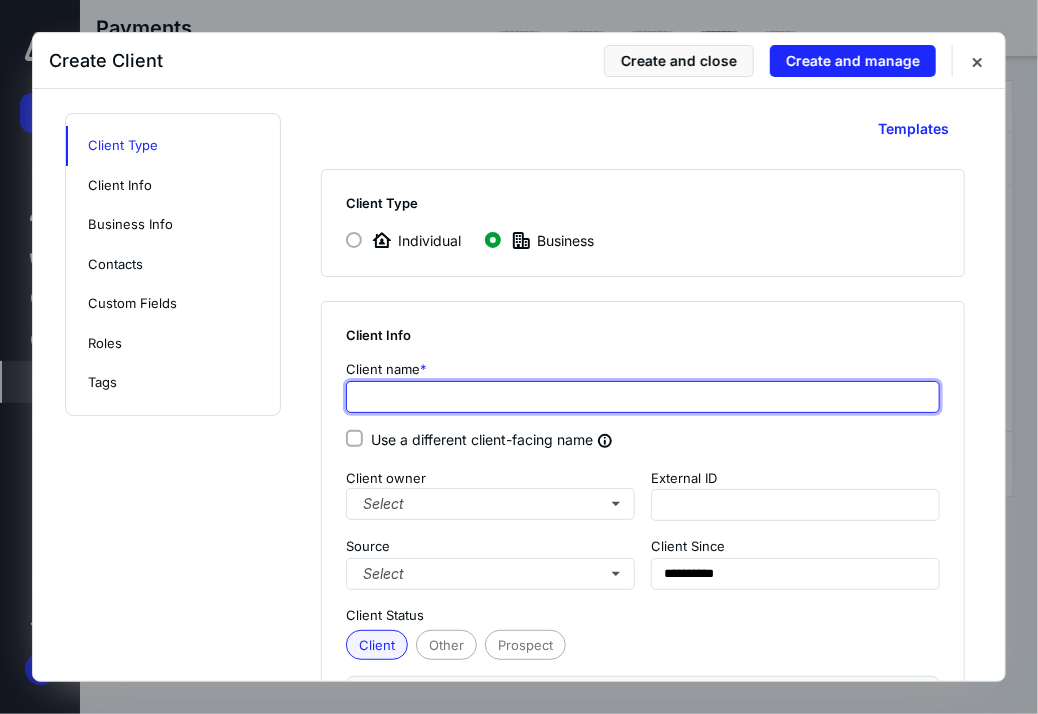 click at bounding box center (643, 397) 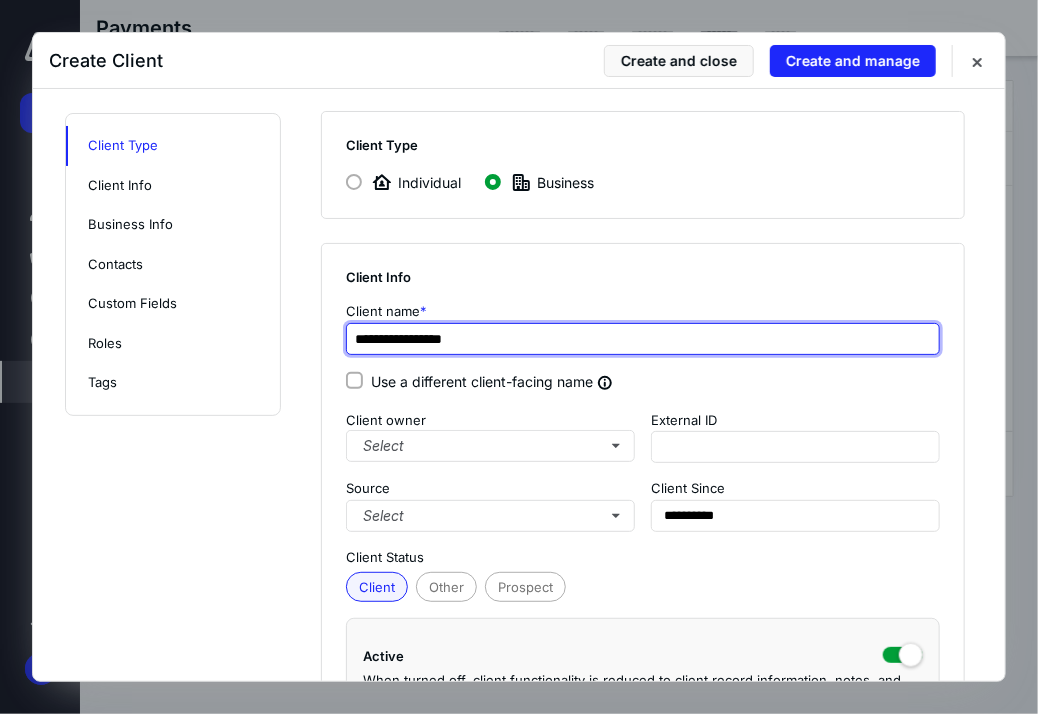 scroll, scrollTop: 60, scrollLeft: 0, axis: vertical 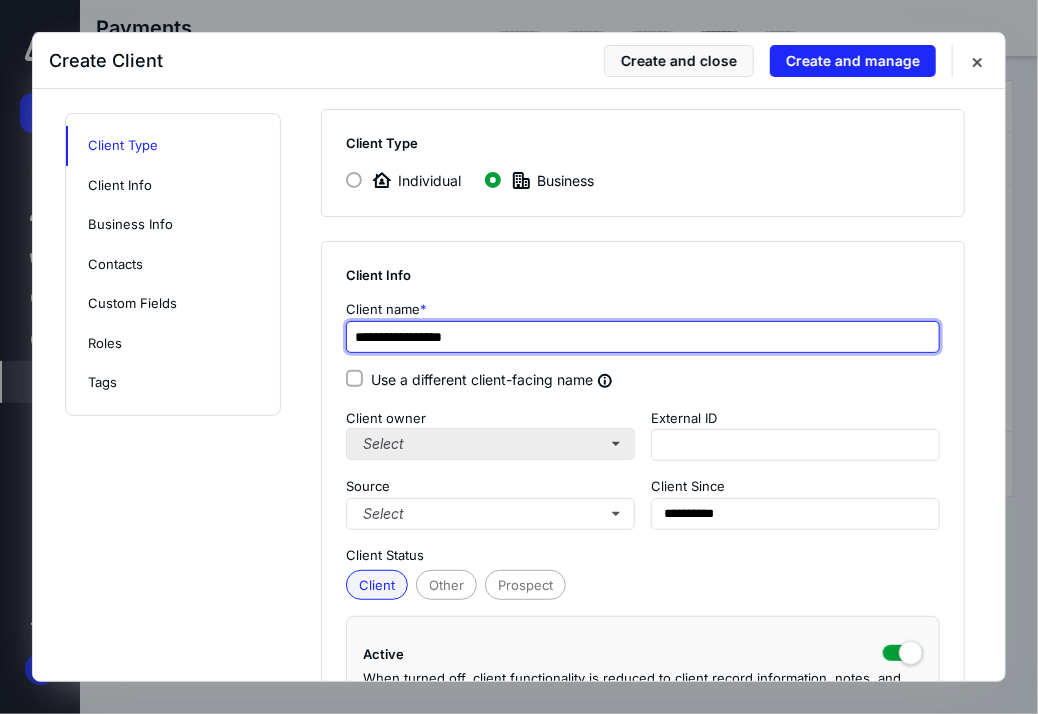 type on "**********" 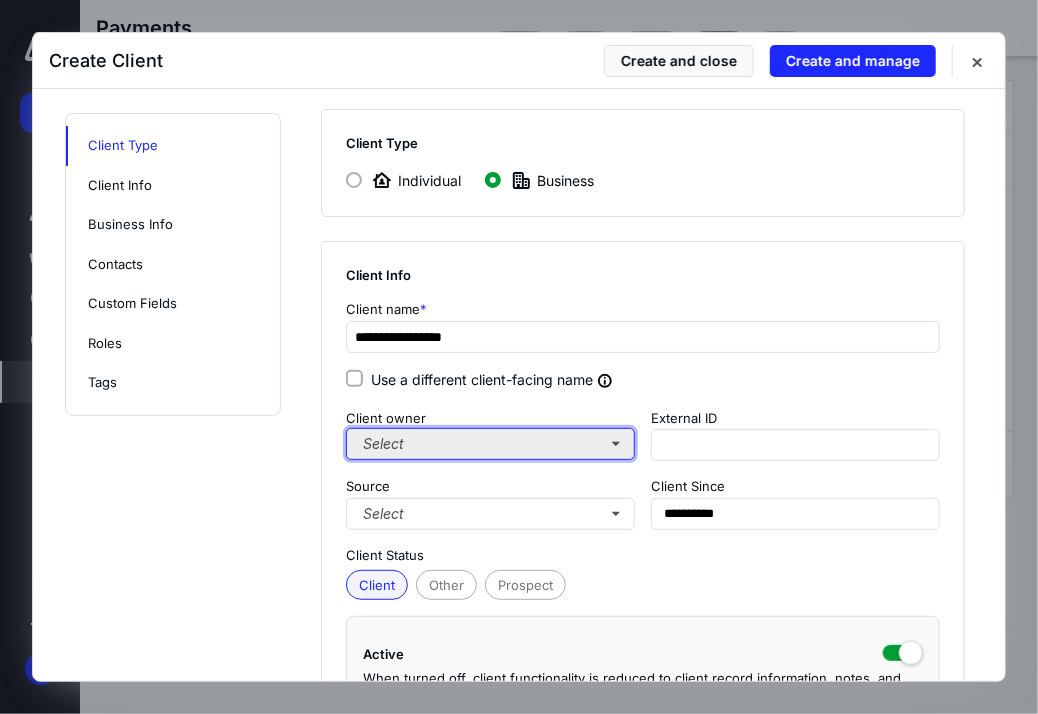 type on "**********" 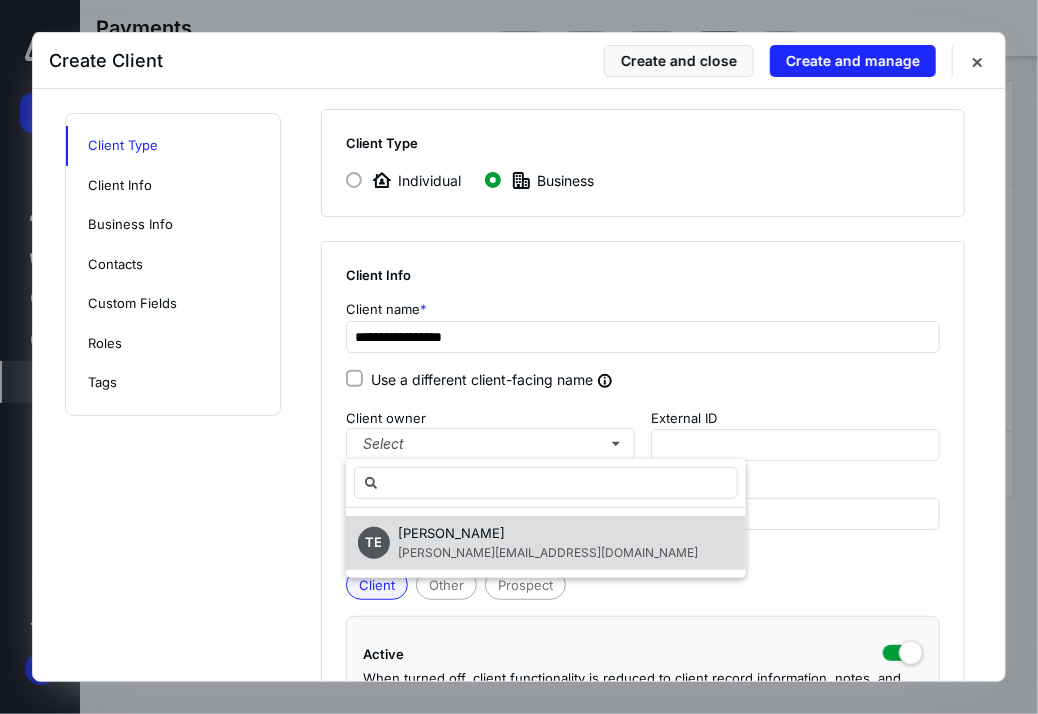 click on "Timothy Emmett" at bounding box center [451, 533] 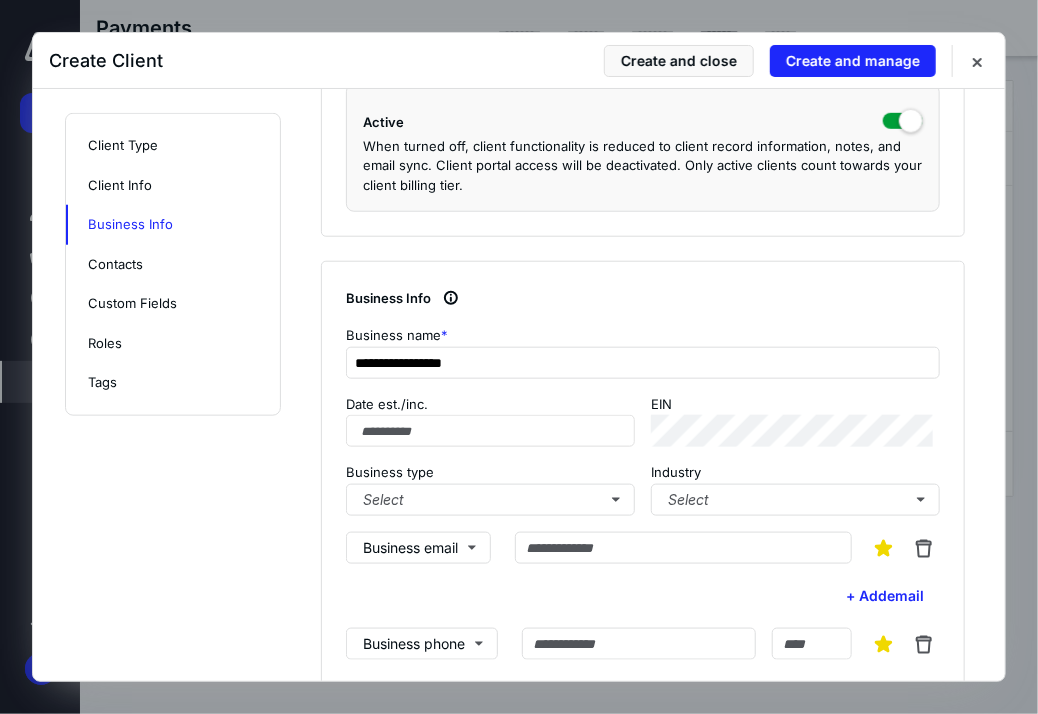 scroll, scrollTop: 598, scrollLeft: 0, axis: vertical 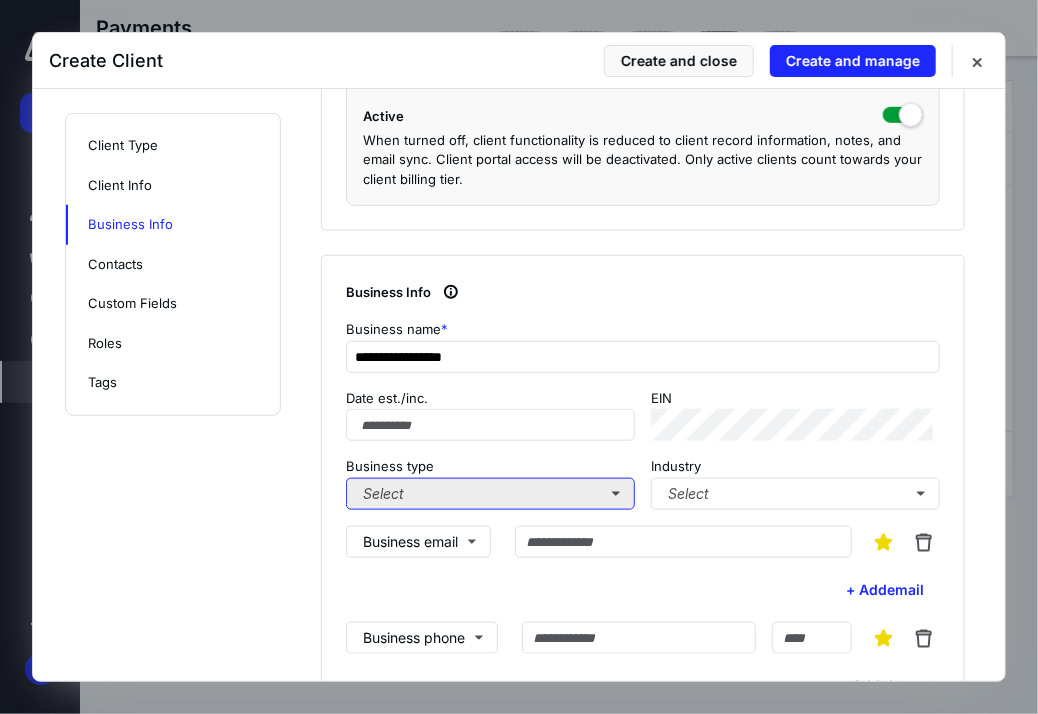 click on "Select" at bounding box center (490, 494) 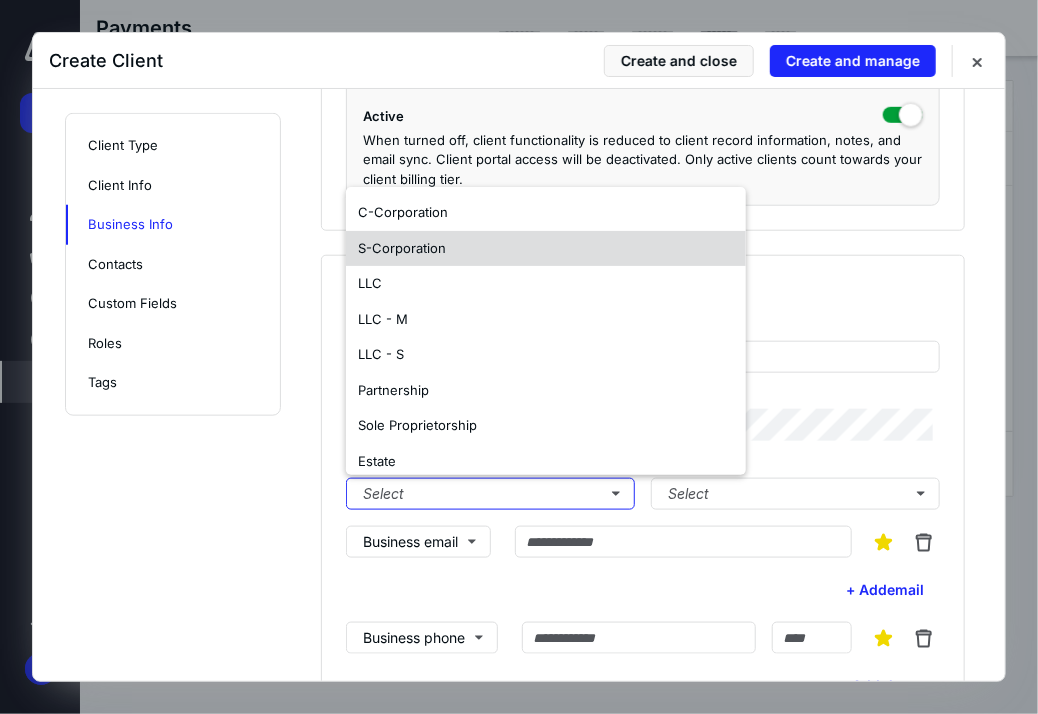 click on "S-Corporation" at bounding box center [546, 249] 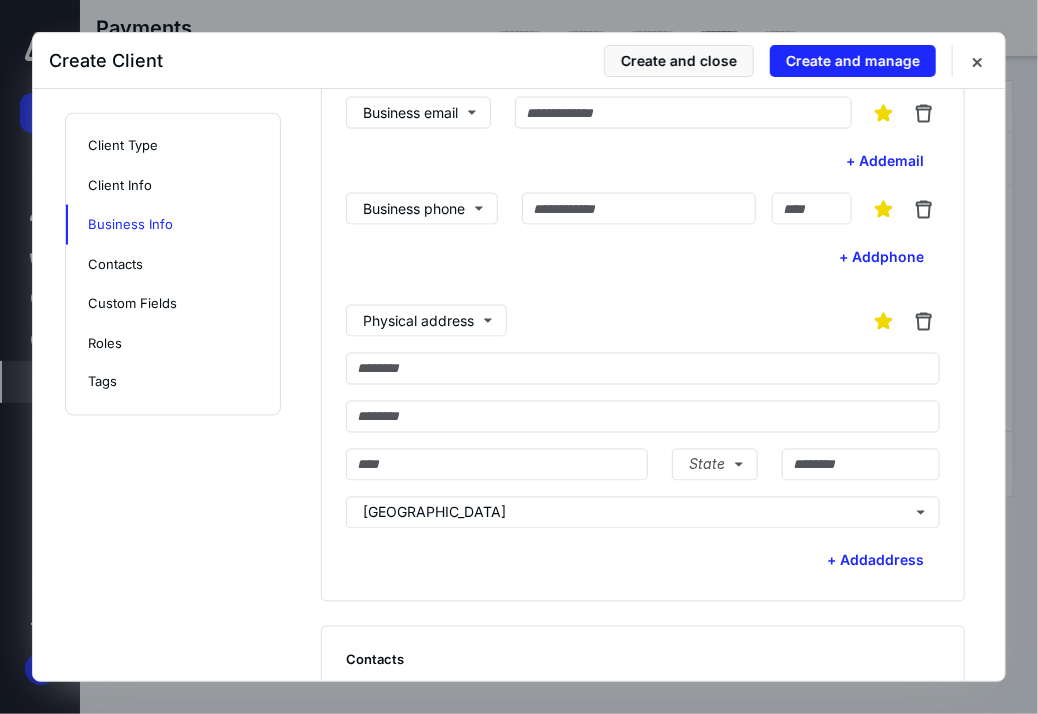 scroll, scrollTop: 1033, scrollLeft: 0, axis: vertical 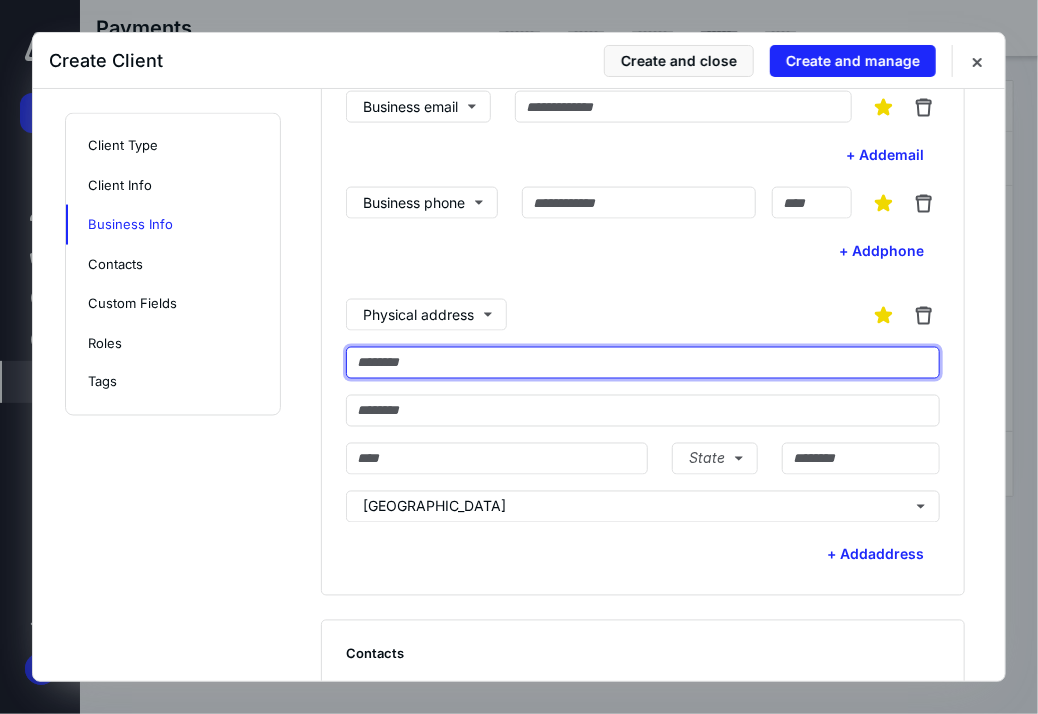 click at bounding box center [643, 363] 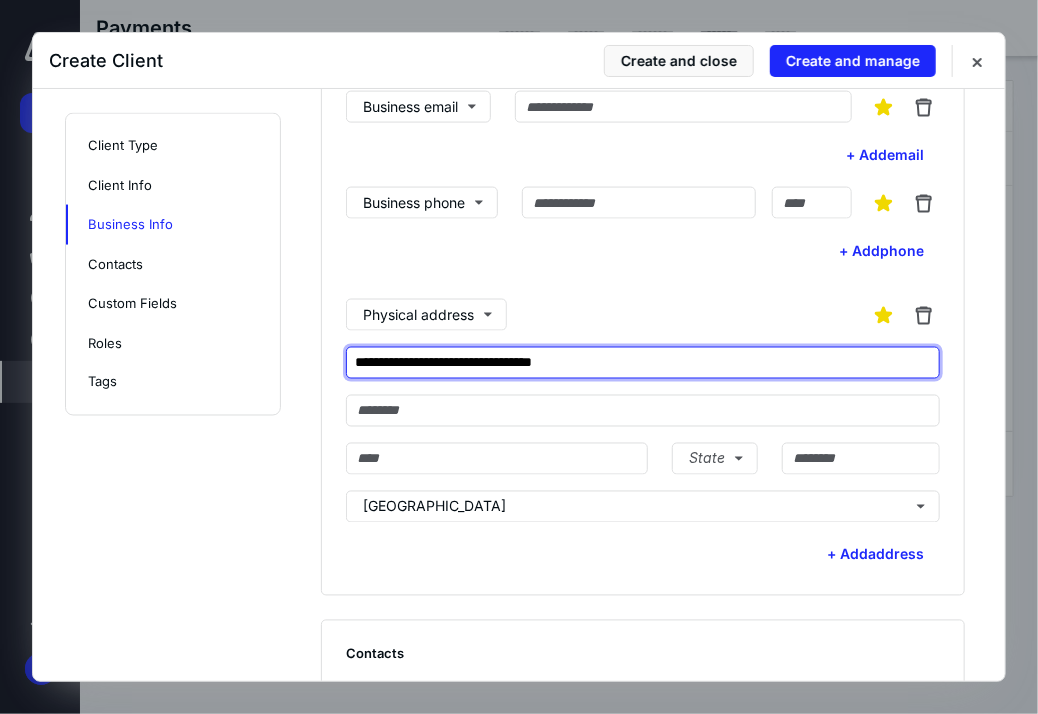 drag, startPoint x: 624, startPoint y: 360, endPoint x: 466, endPoint y: 360, distance: 158 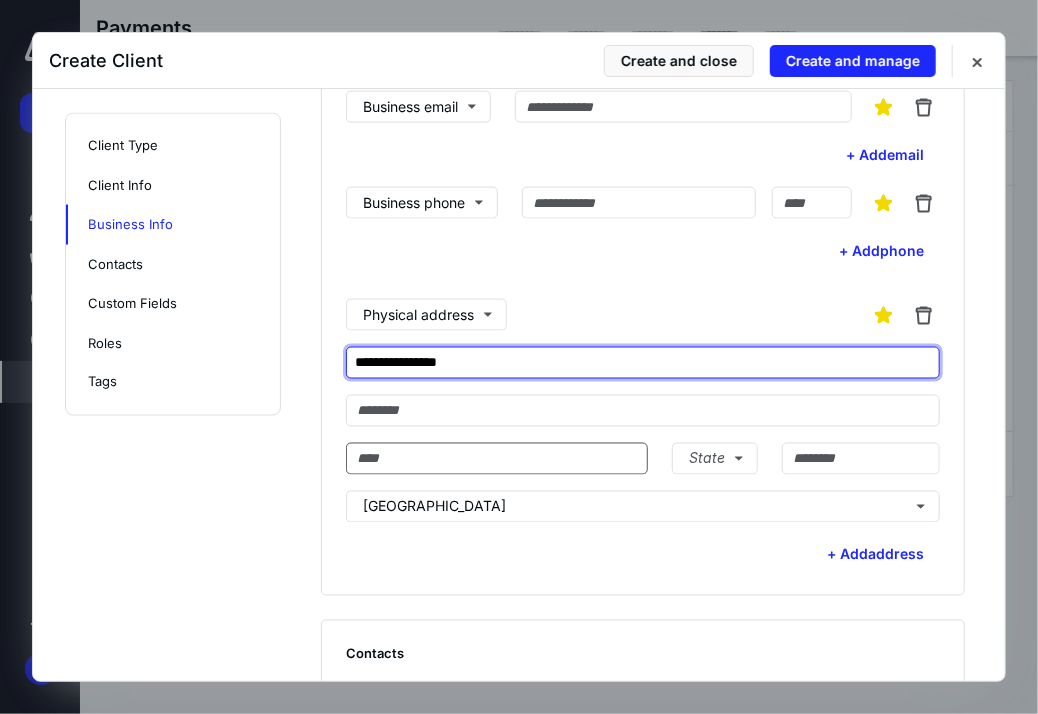 type on "**********" 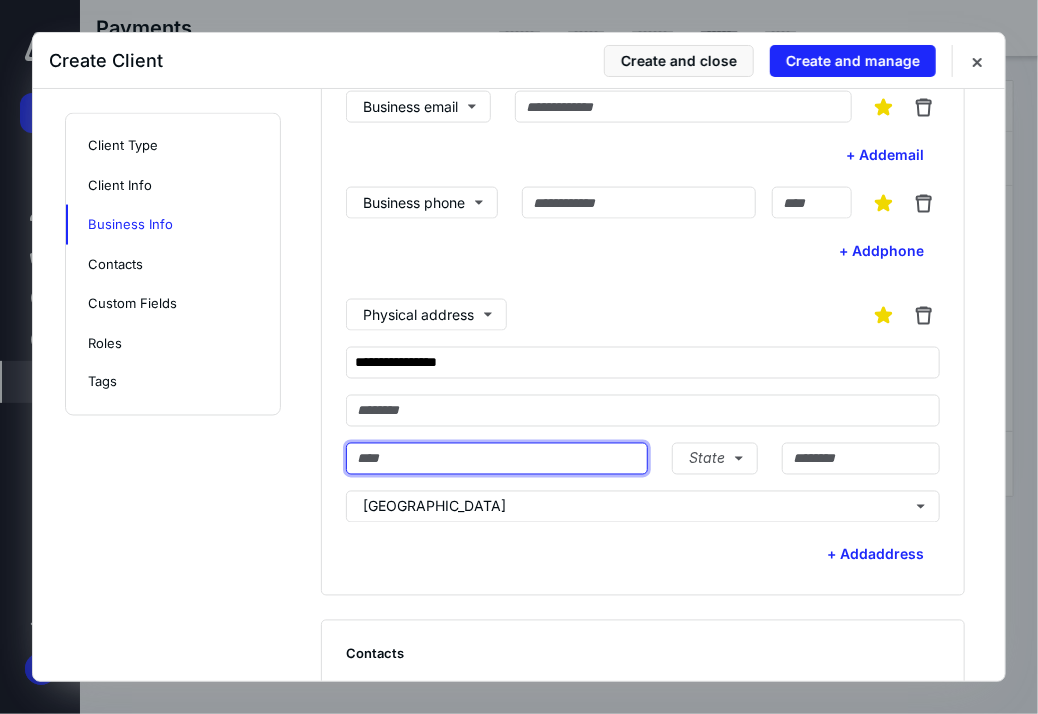 click at bounding box center (497, 459) 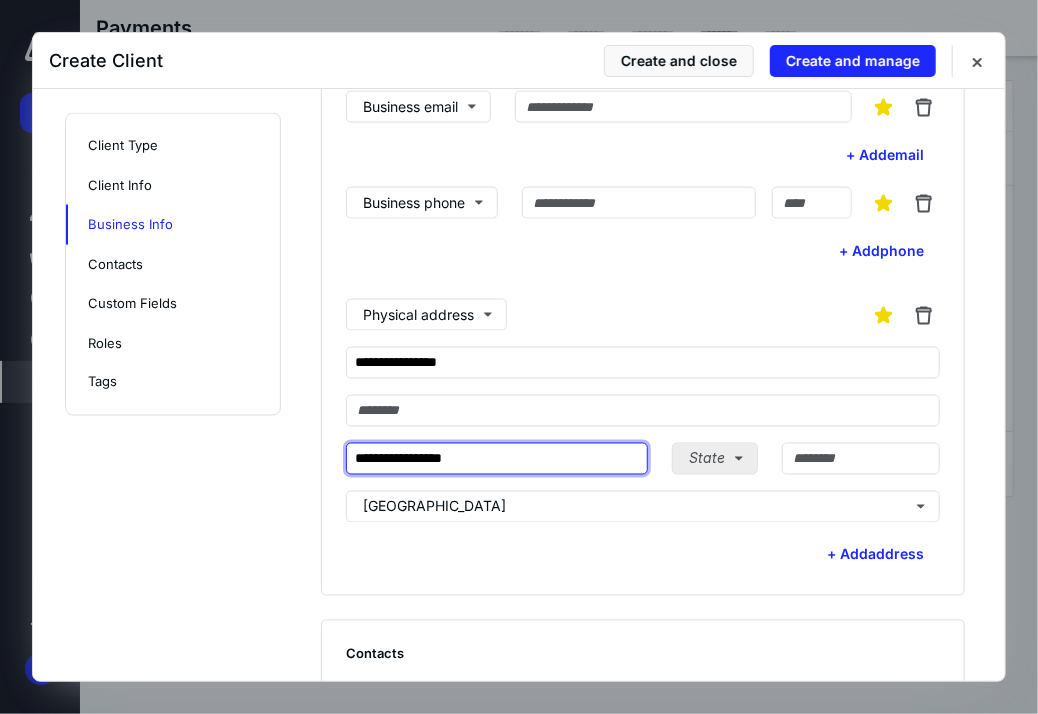 type on "**********" 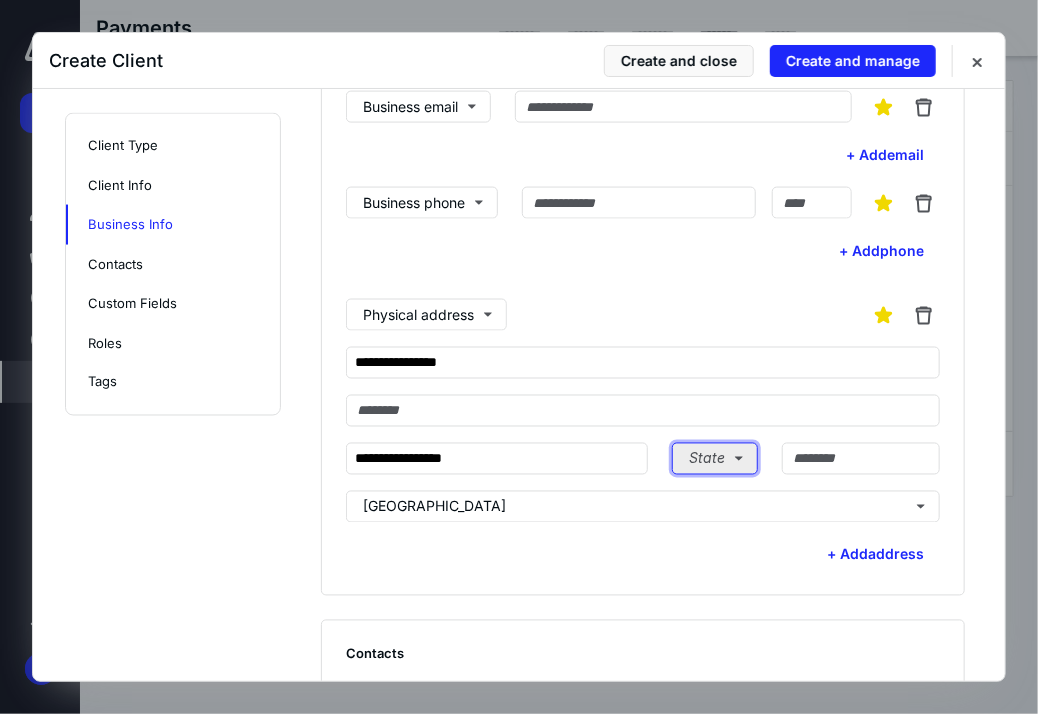 click on "State" at bounding box center [715, 459] 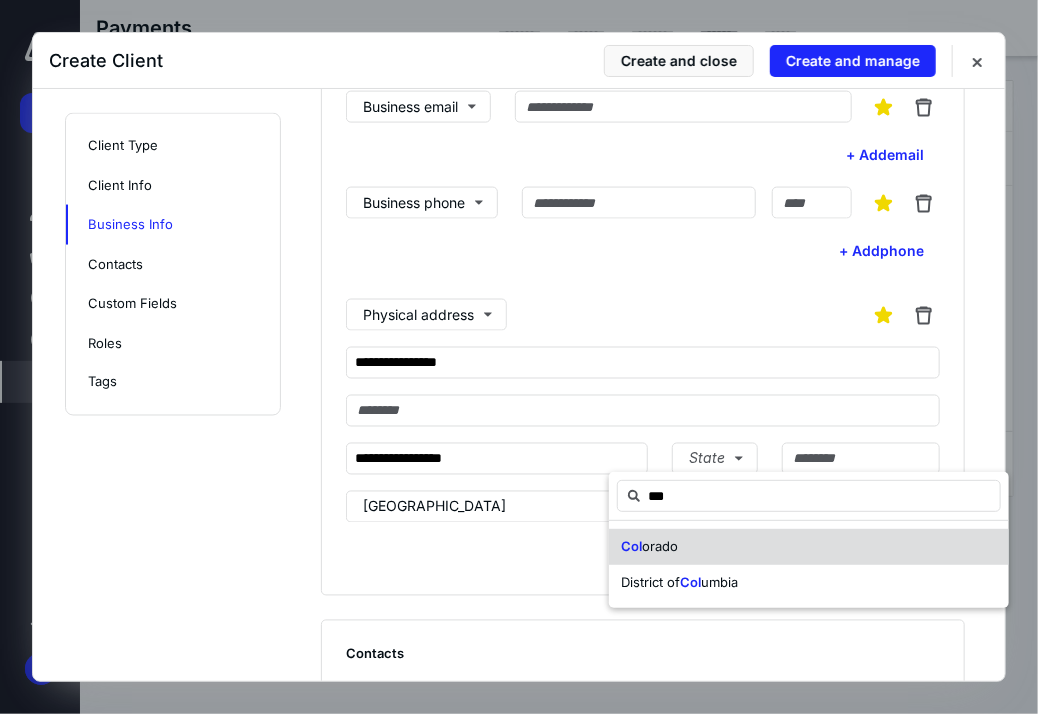 click on "Col orado" at bounding box center (809, 547) 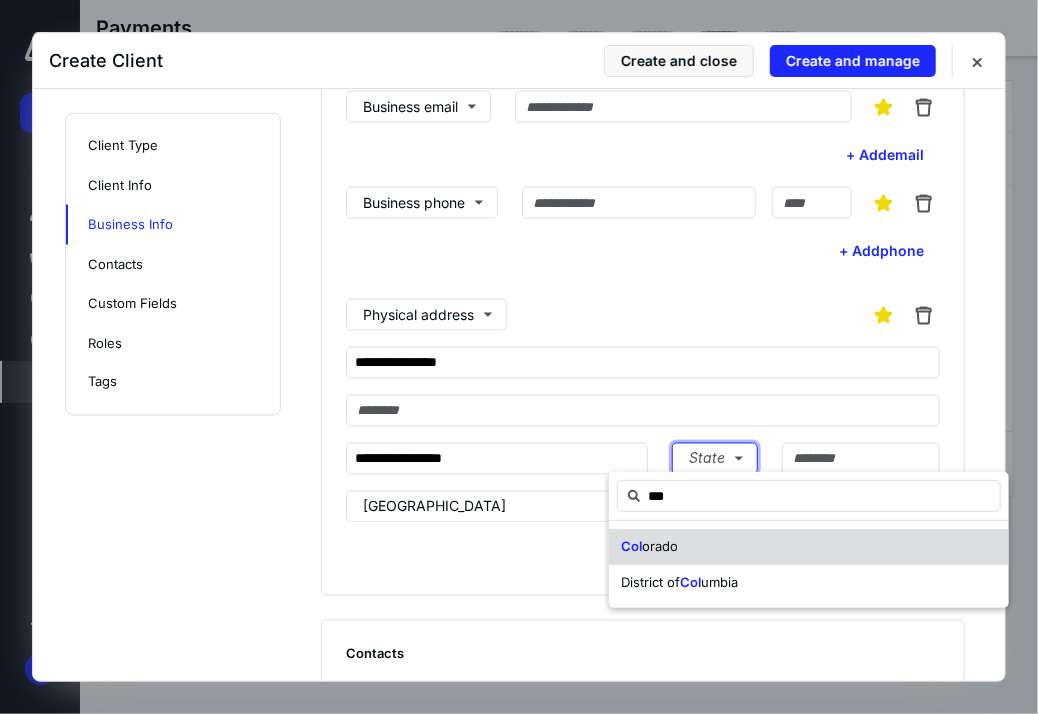 type 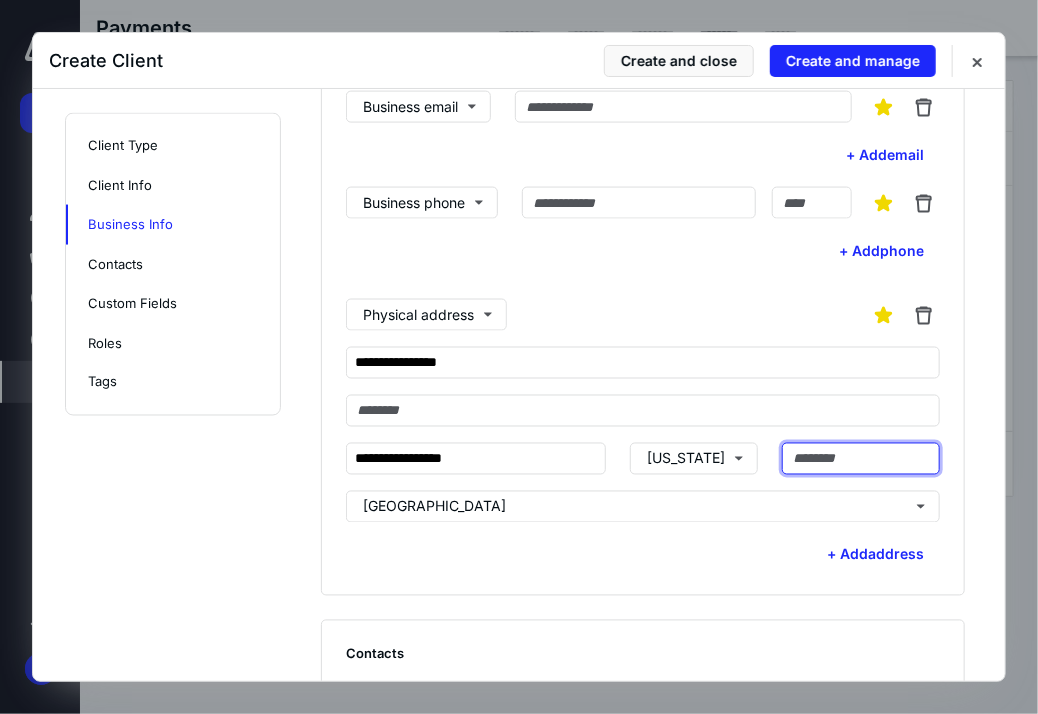 click at bounding box center [861, 459] 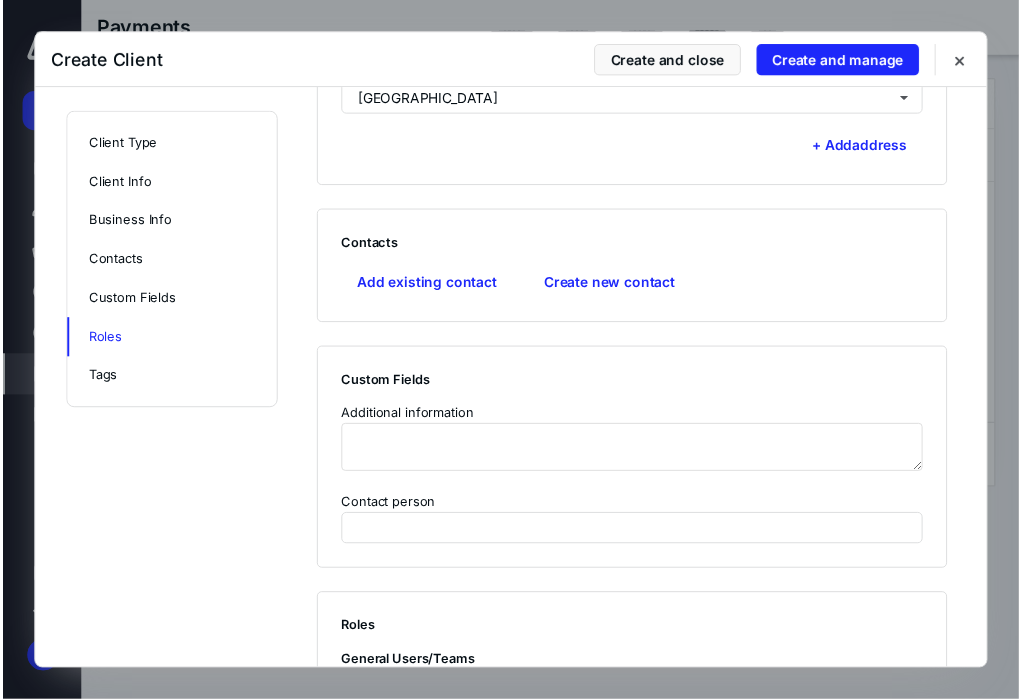 scroll, scrollTop: 1664, scrollLeft: 0, axis: vertical 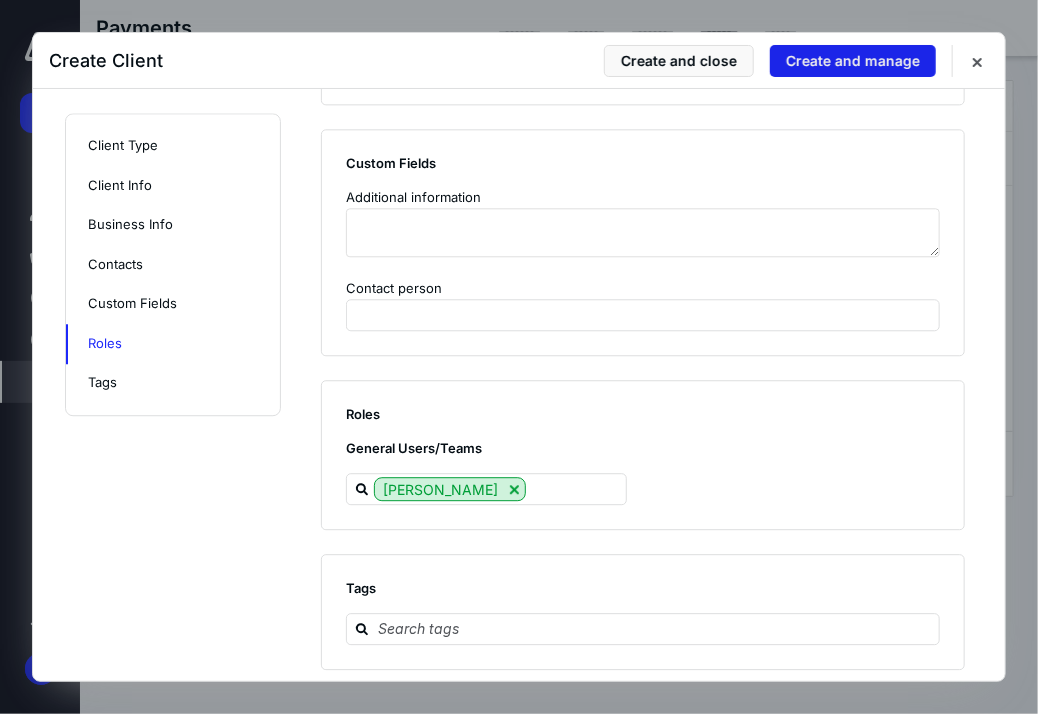 type on "*****" 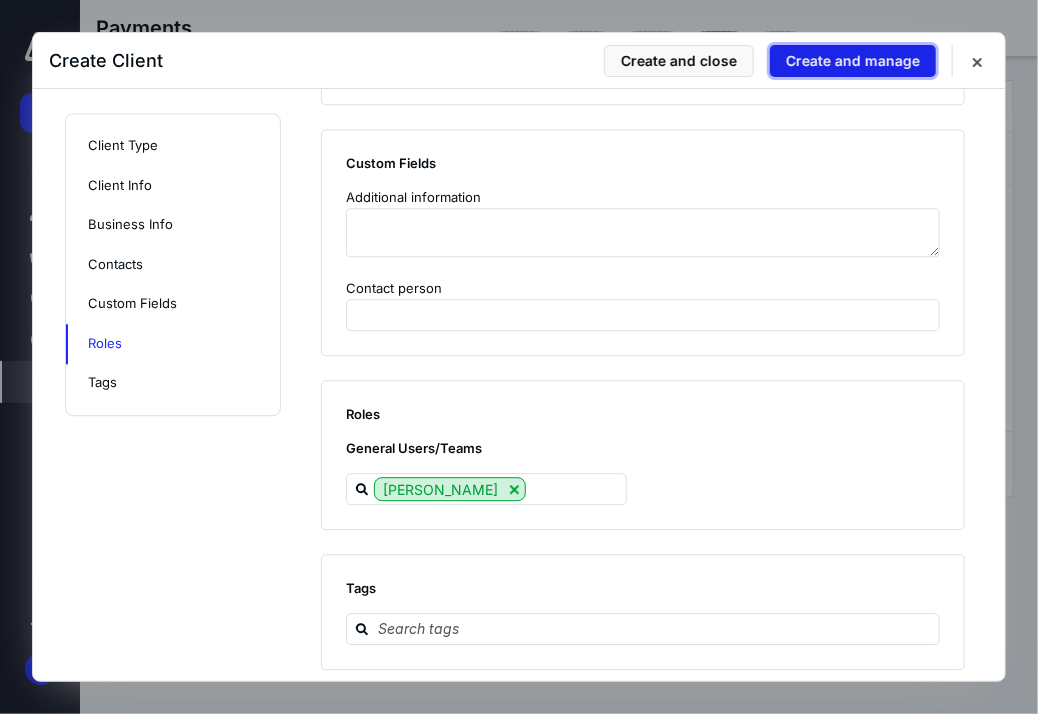 click on "Create and manage" at bounding box center (853, 61) 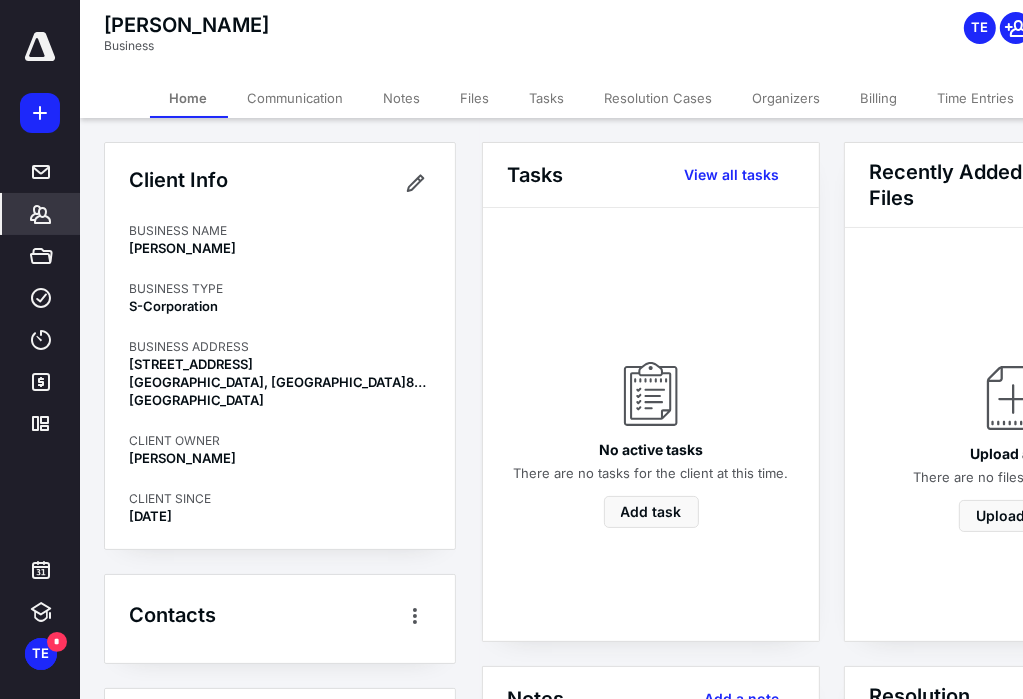 click 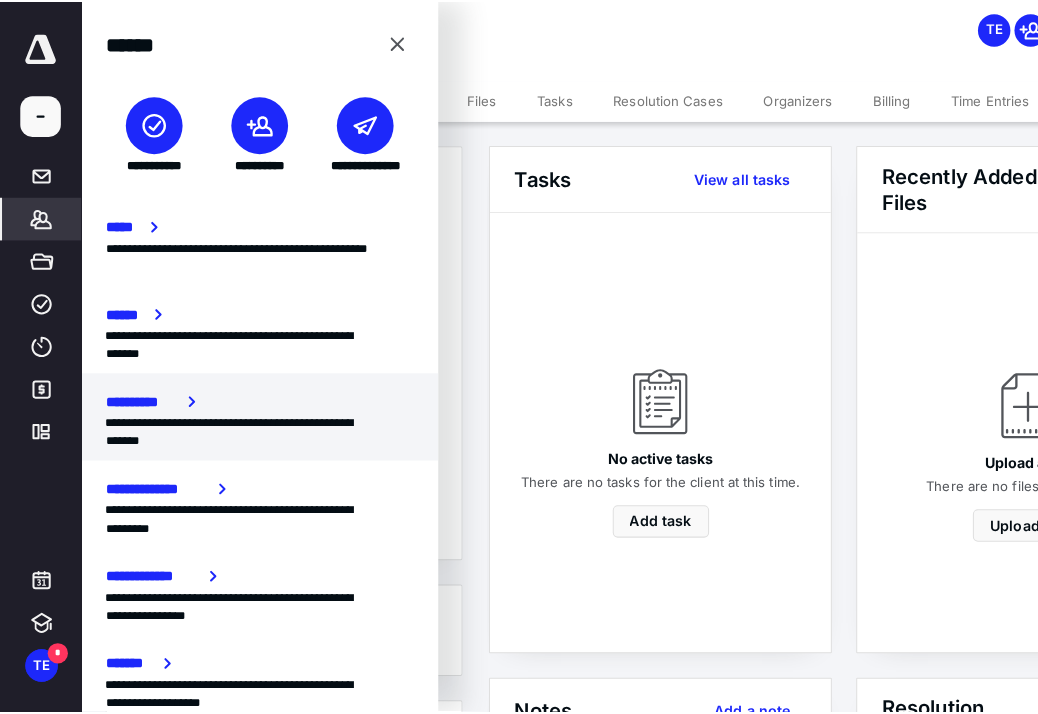scroll, scrollTop: 182, scrollLeft: 0, axis: vertical 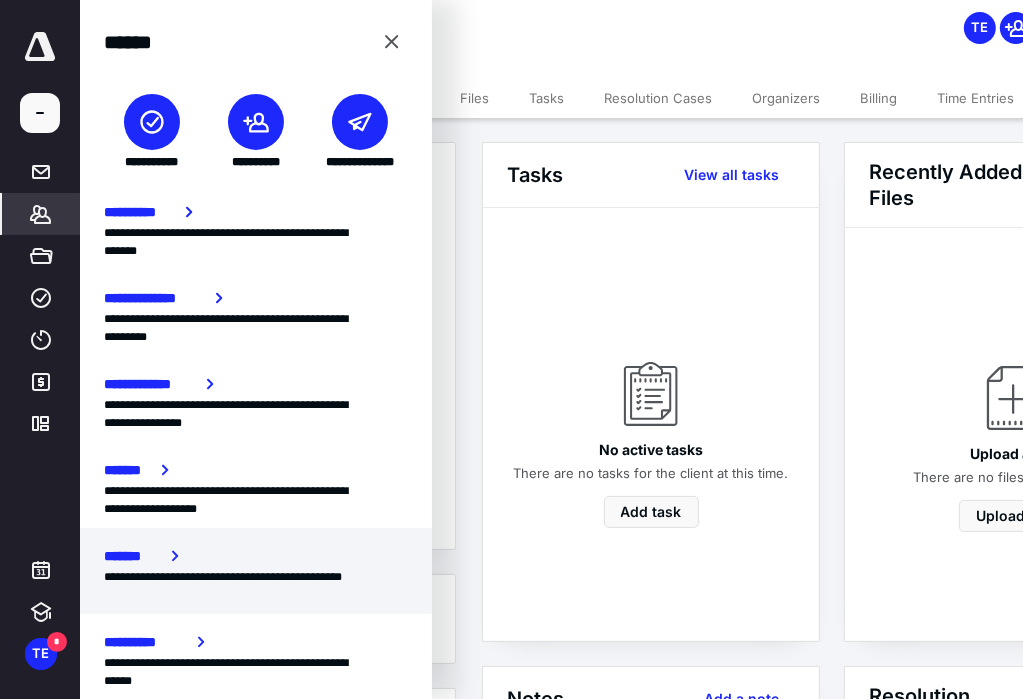 click on "**********" at bounding box center (248, 586) 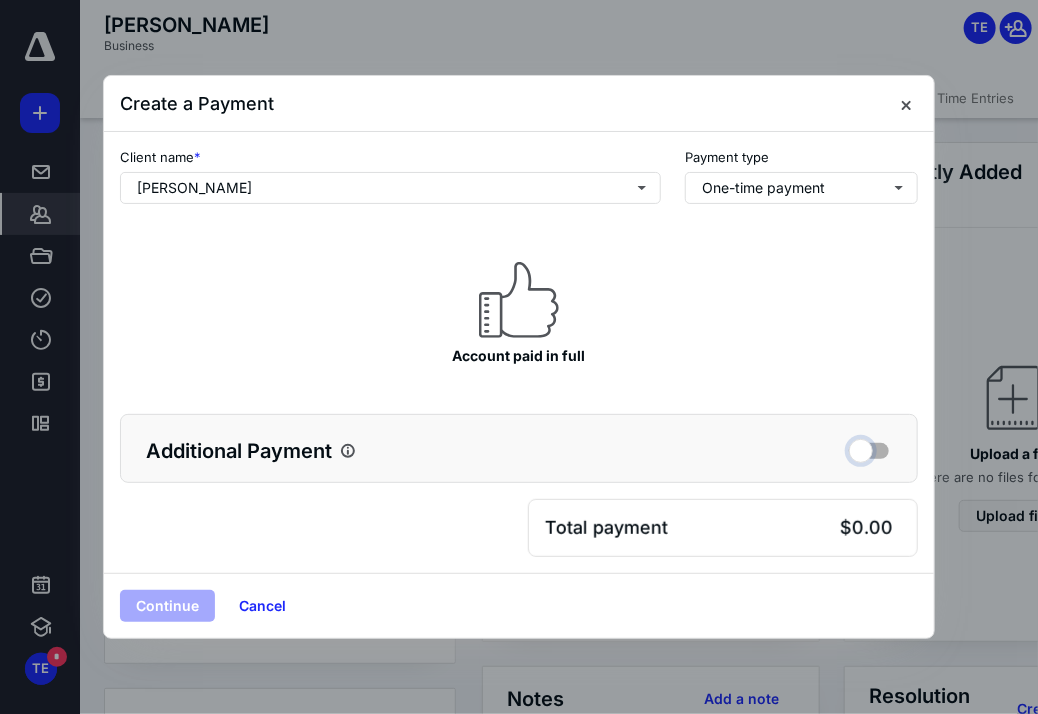 click at bounding box center [869, 448] 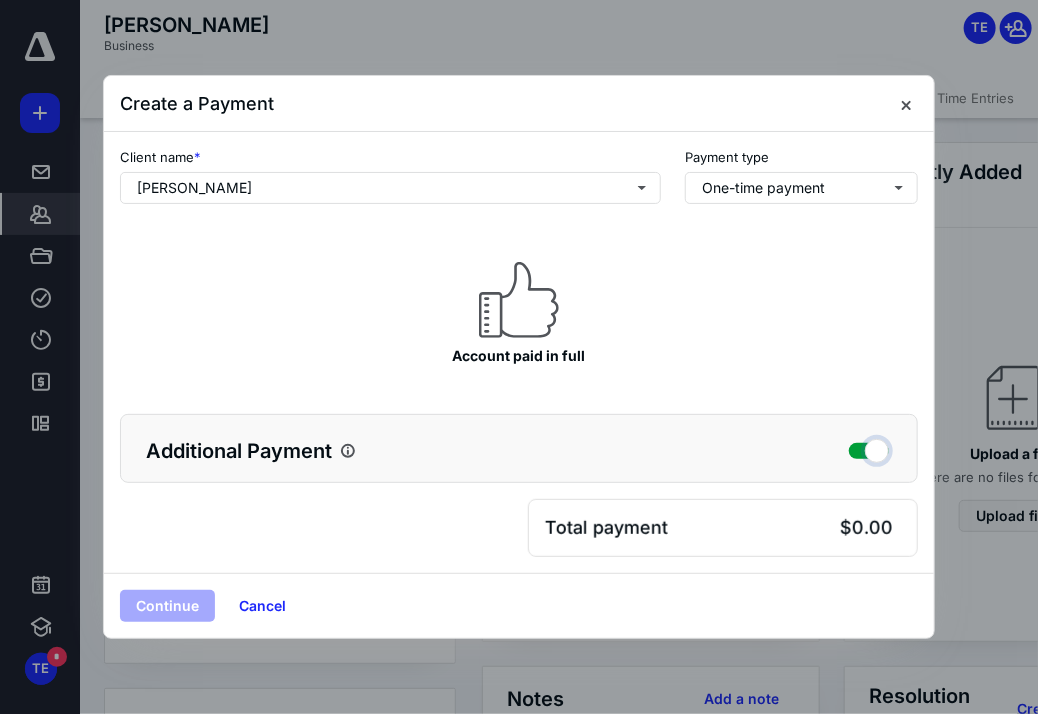 checkbox on "true" 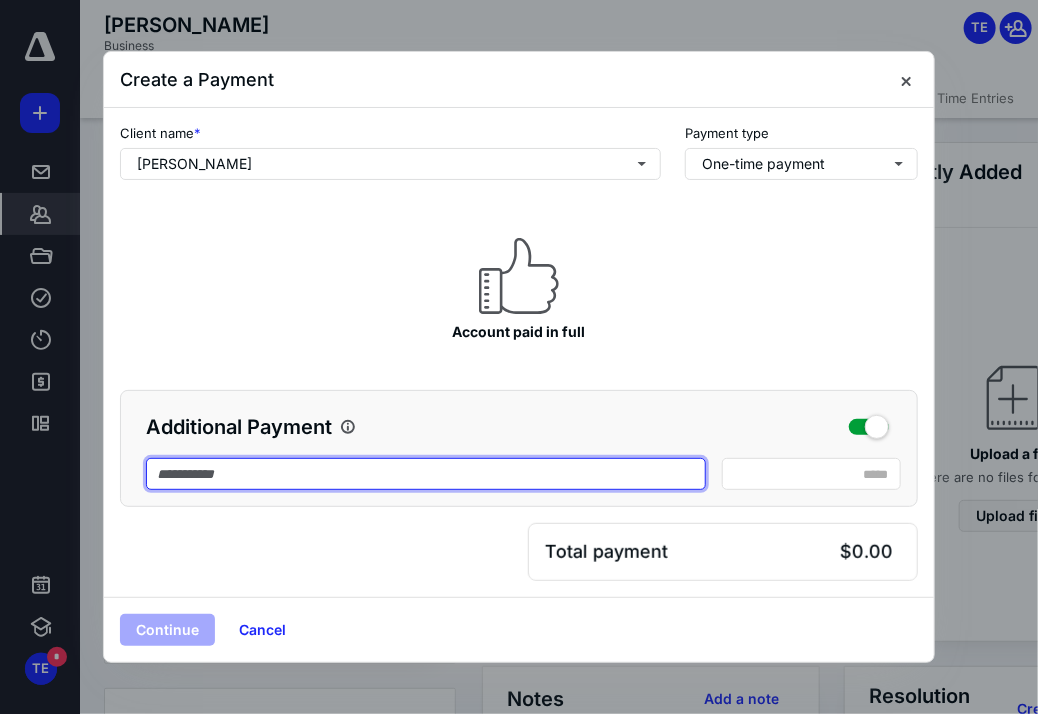 click at bounding box center (426, 474) 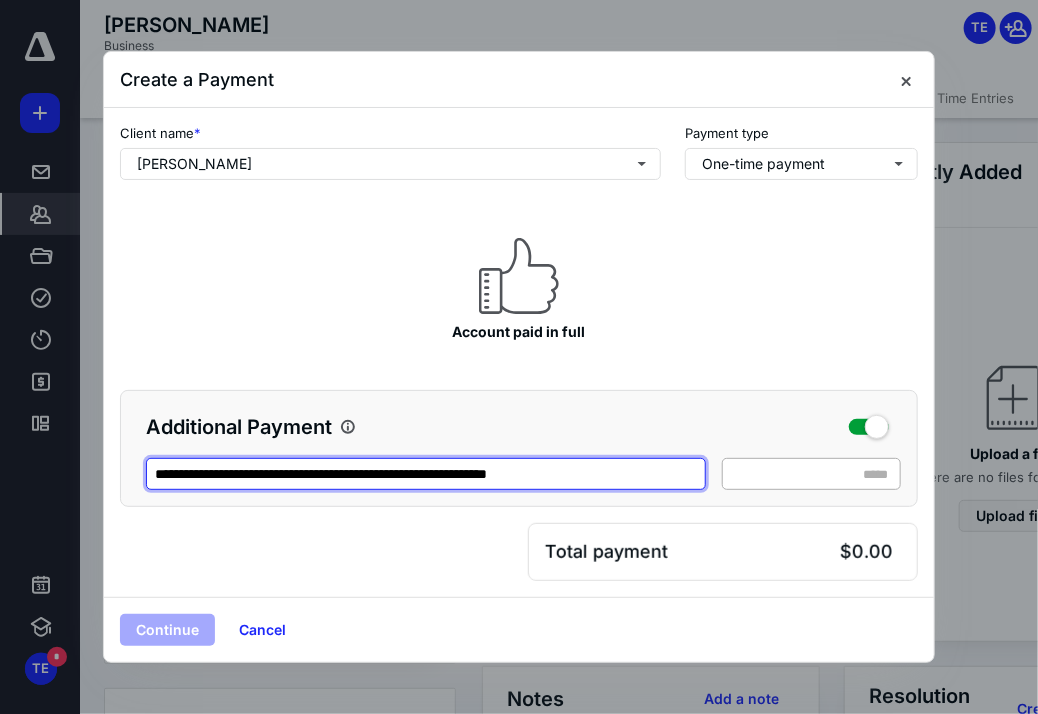 type on "**********" 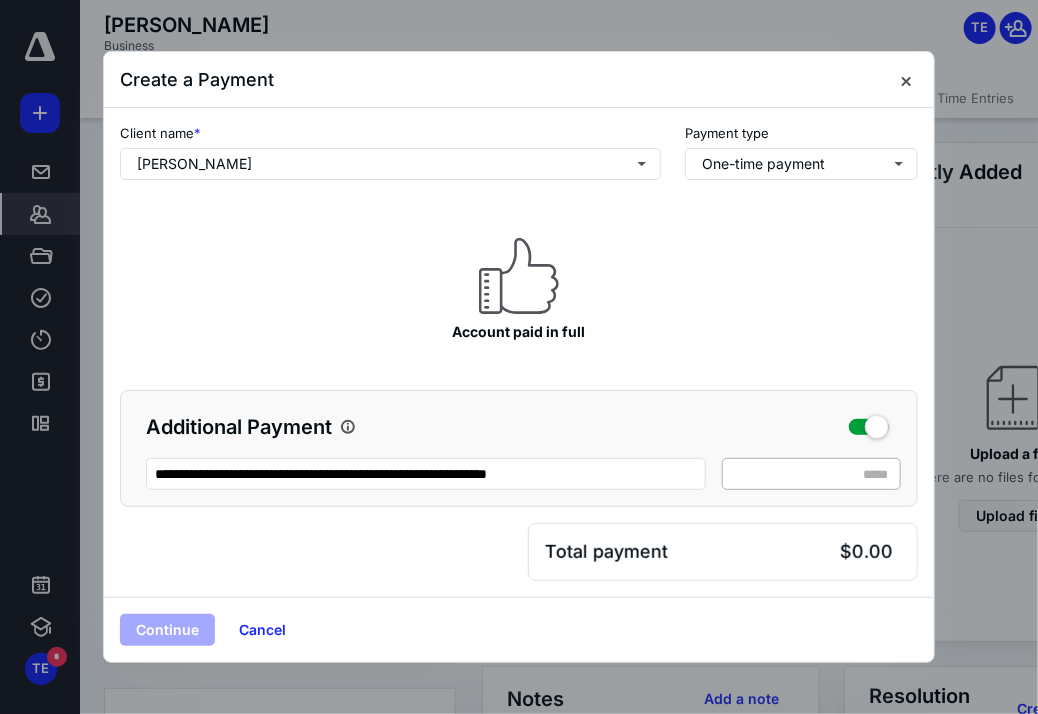 click on "* *****" at bounding box center (811, 474) 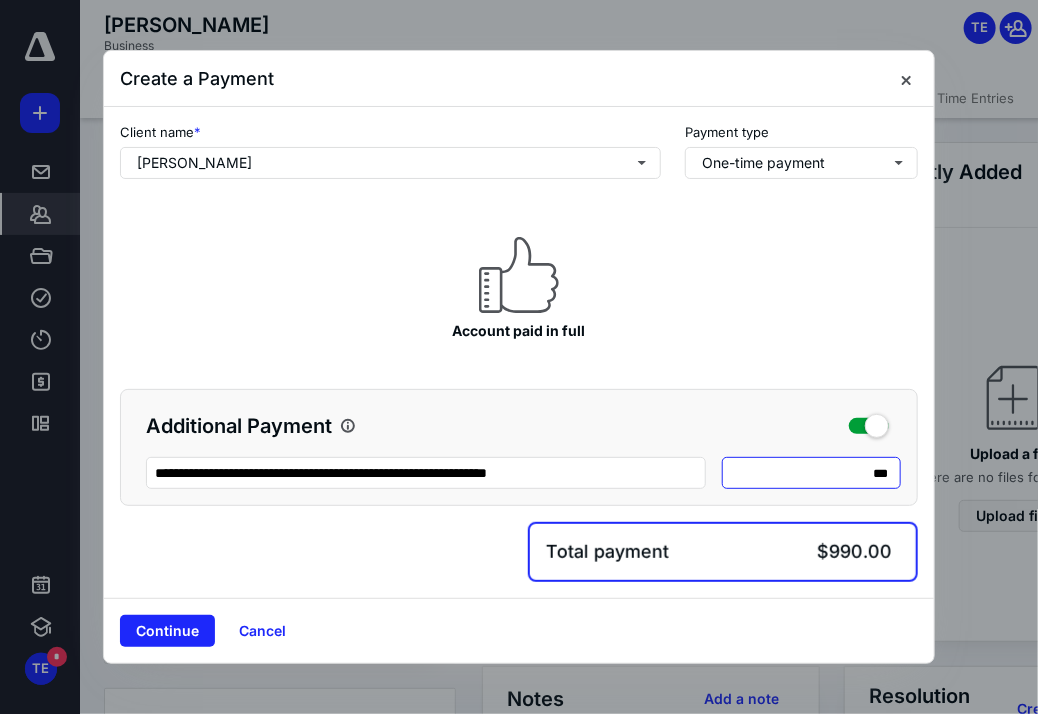type on "****" 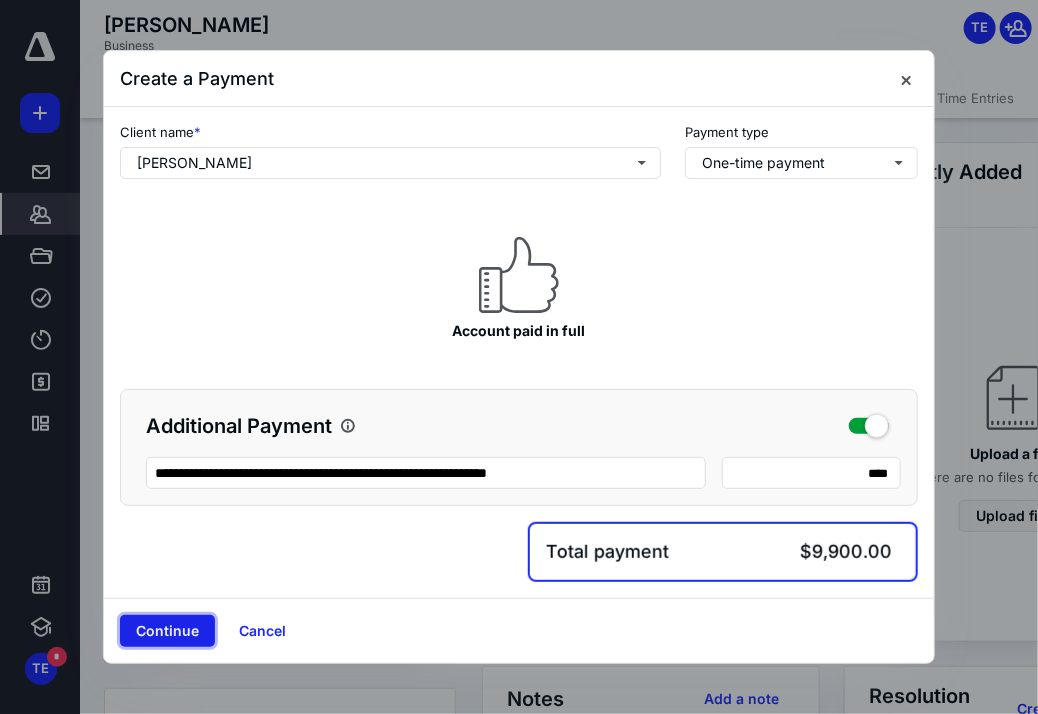 click on "Continue" at bounding box center [167, 631] 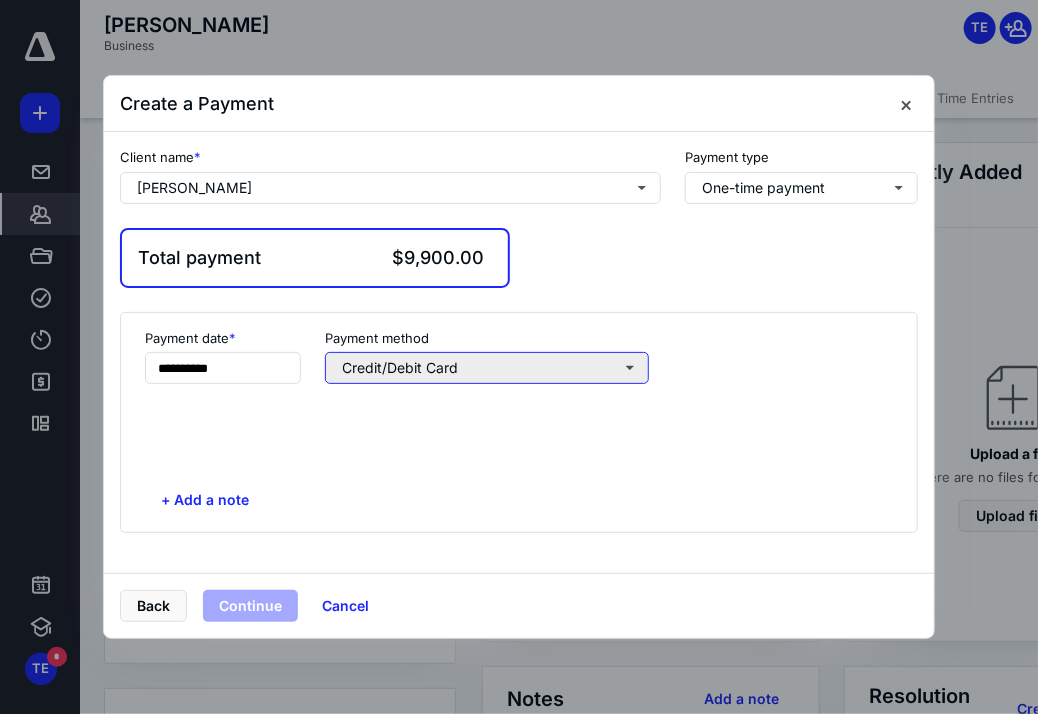 click on "Credit/Debit Card" at bounding box center [487, 368] 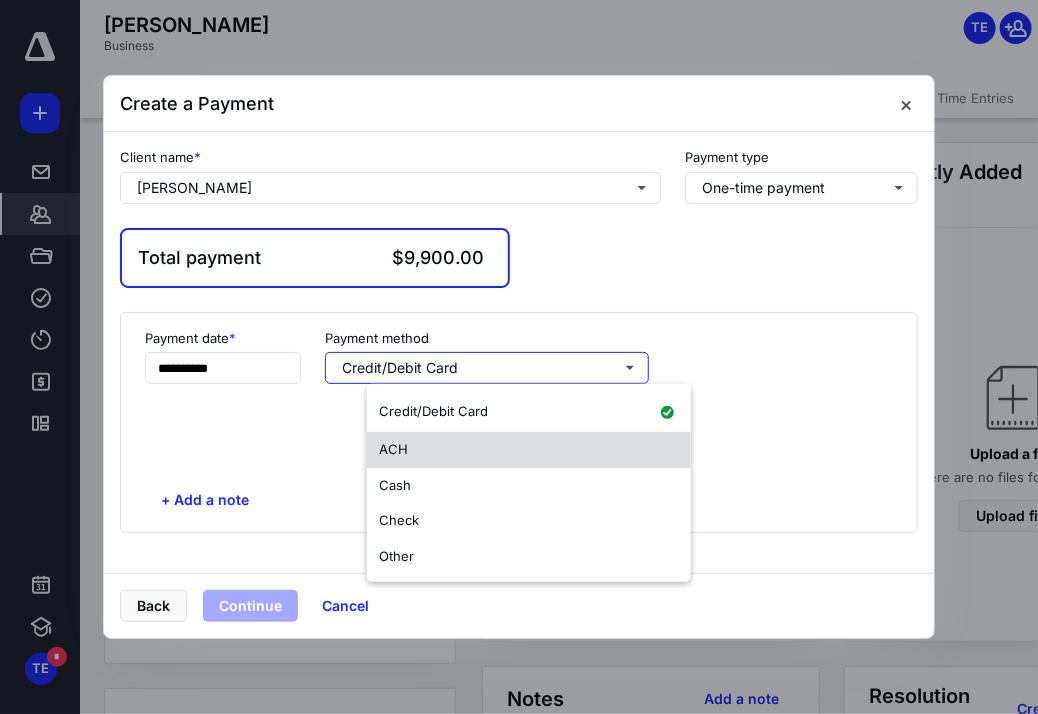 click on "ACH" at bounding box center [529, 450] 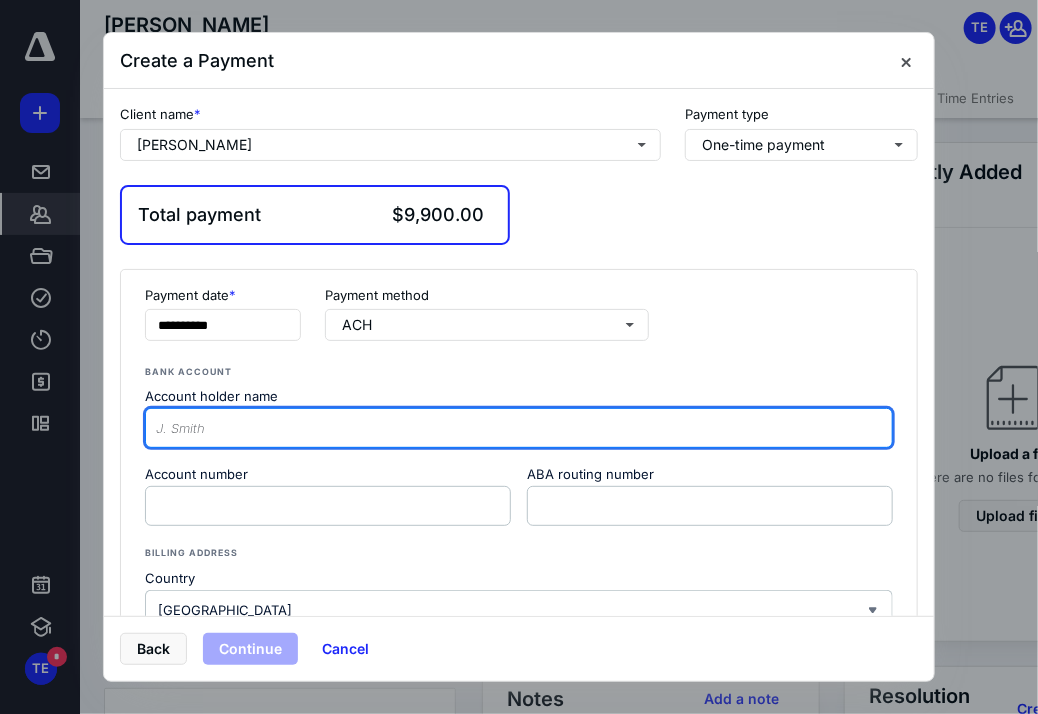 click on "Account holder name" at bounding box center (519, 428) 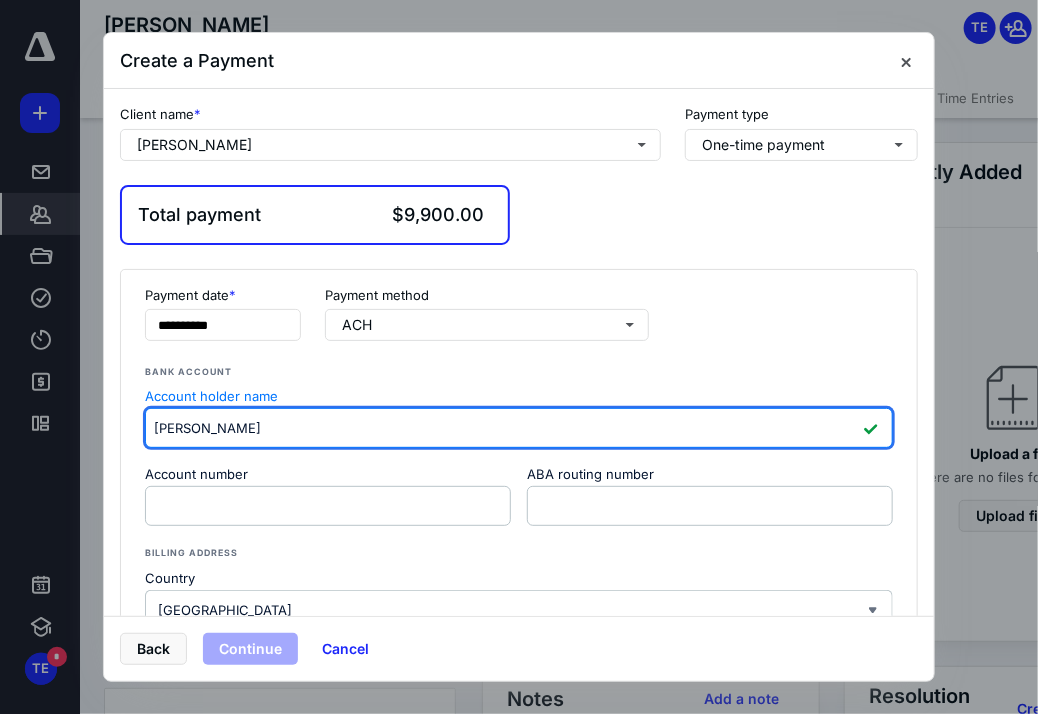 scroll, scrollTop: 151, scrollLeft: 0, axis: vertical 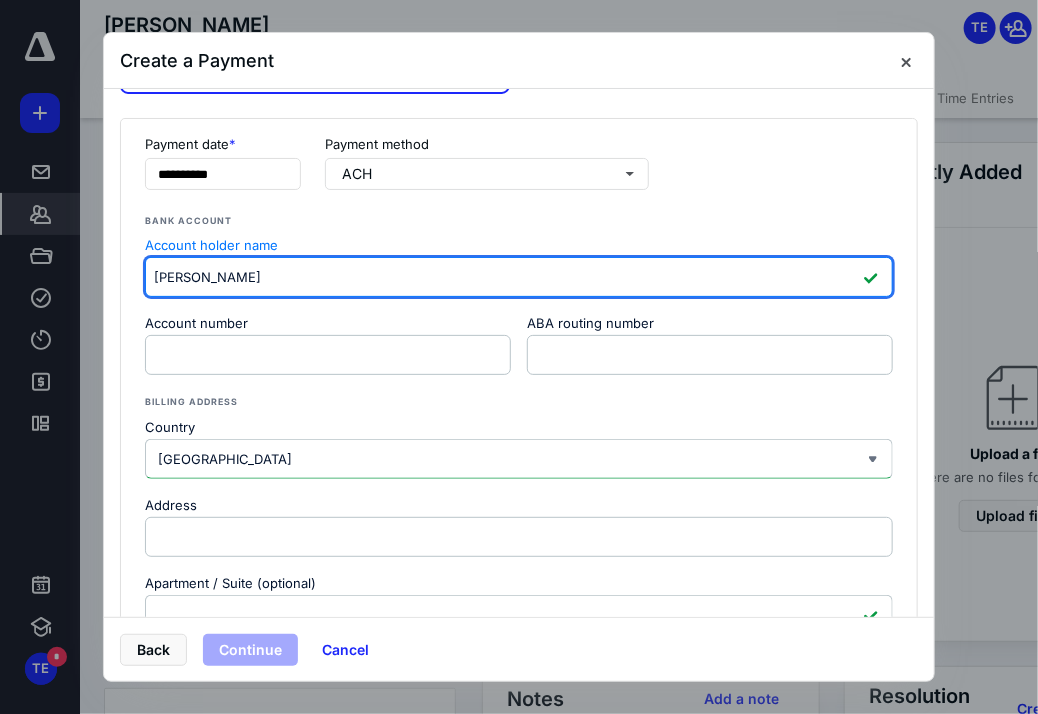 type on "Charles Macarthur" 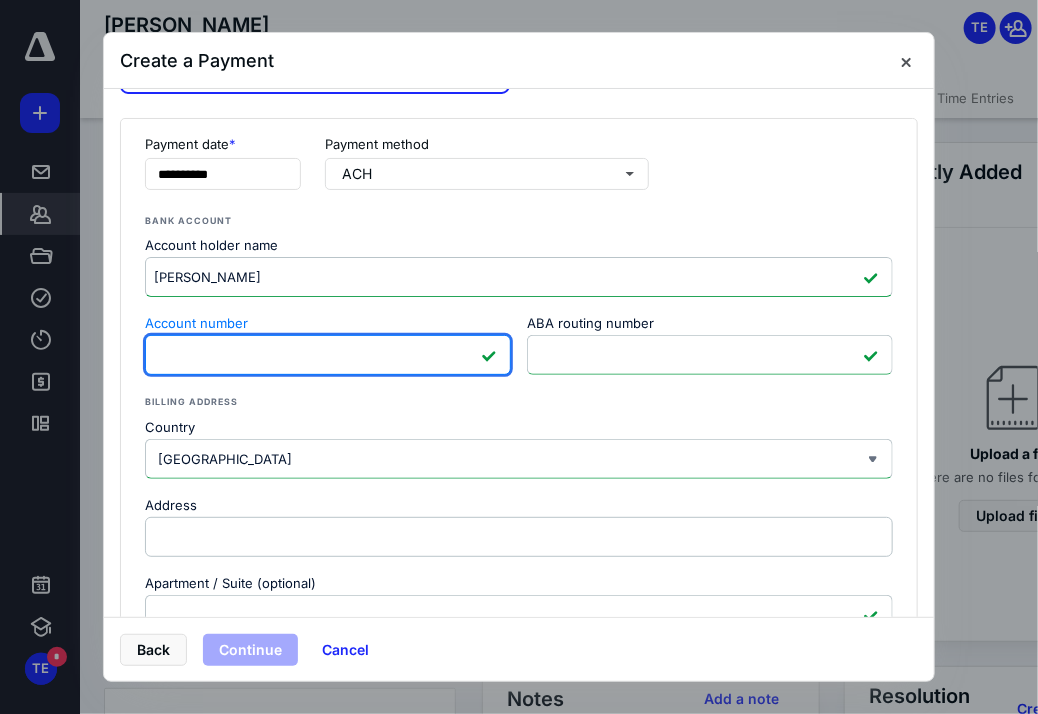 scroll, scrollTop: 171, scrollLeft: 0, axis: vertical 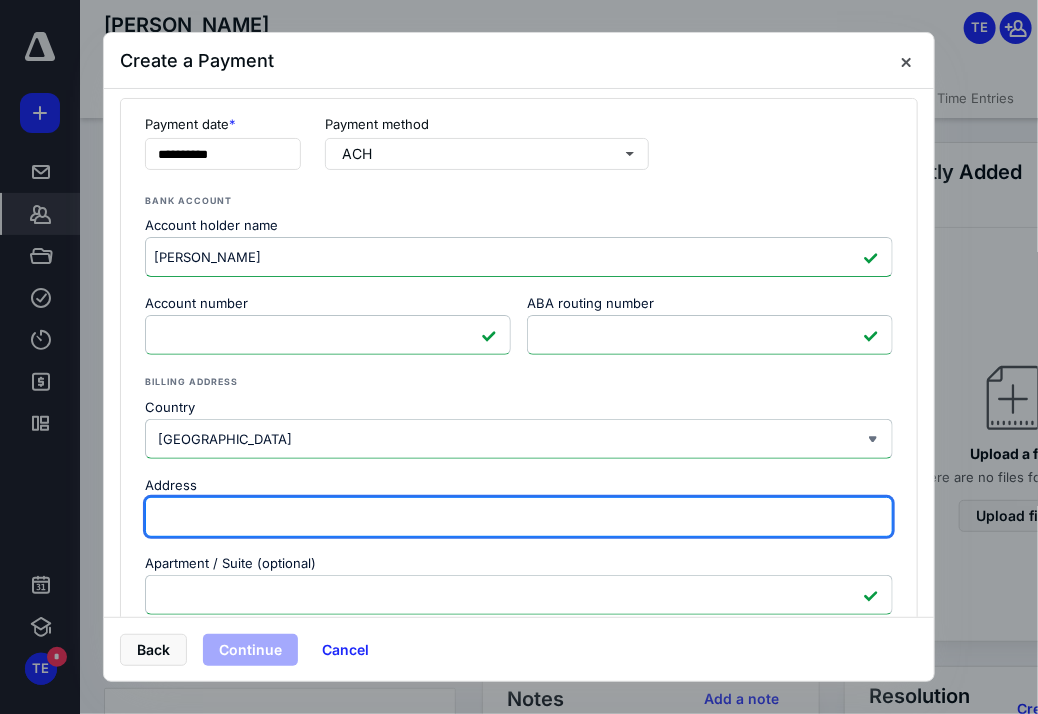 click on "Address" at bounding box center (519, 517) 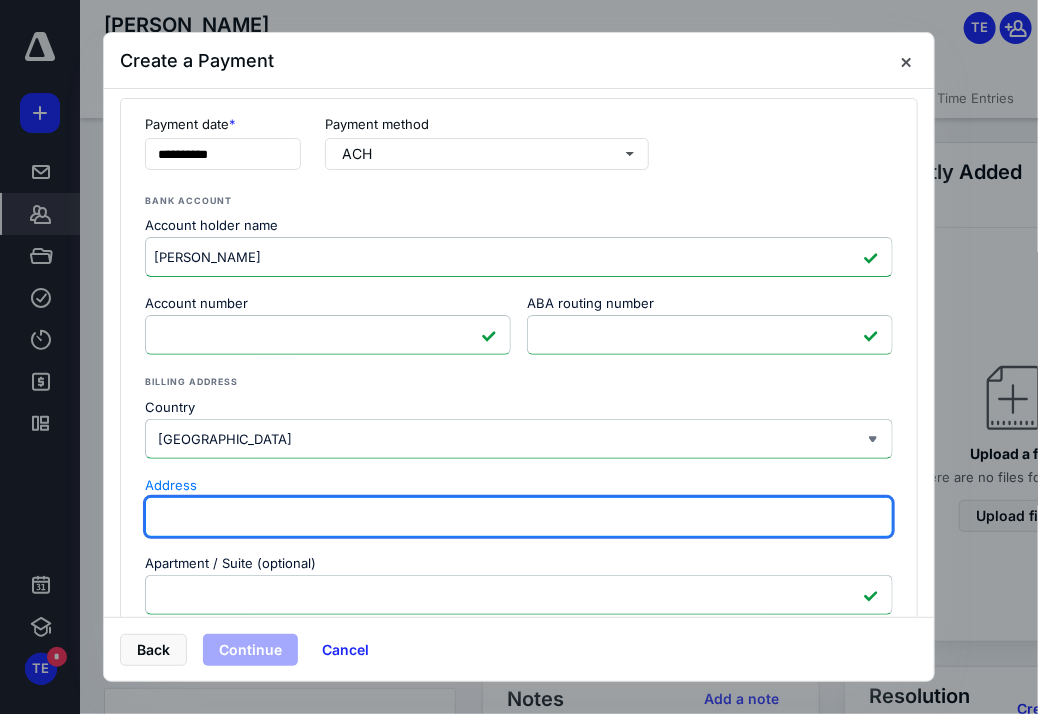paste on "1878 13th Street" 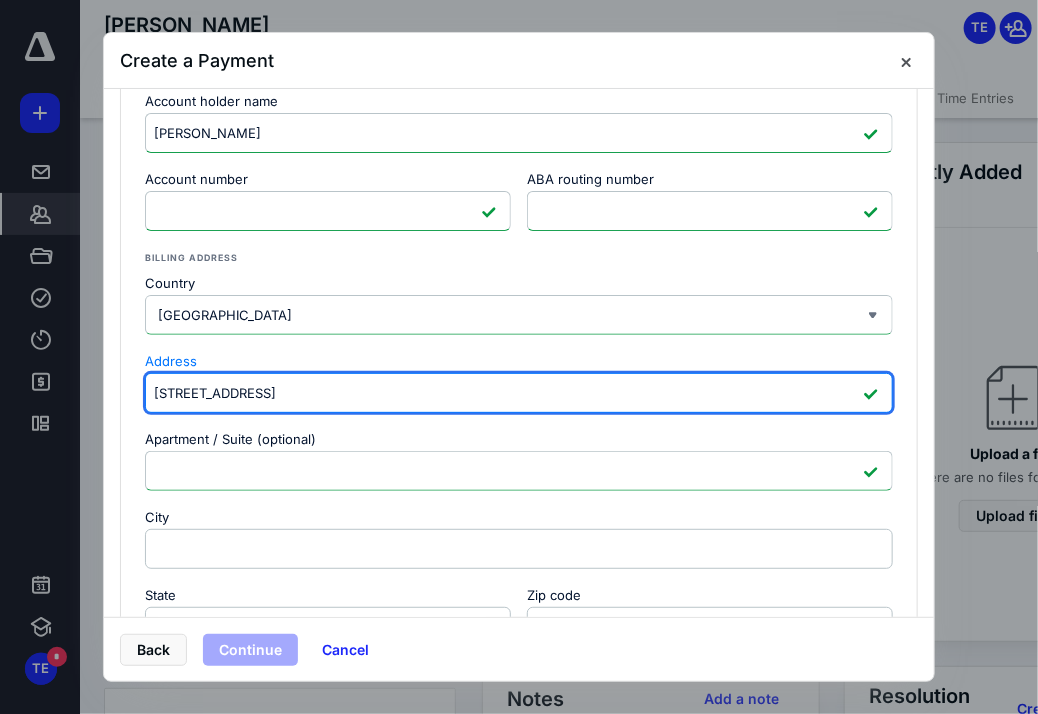 scroll, scrollTop: 296, scrollLeft: 0, axis: vertical 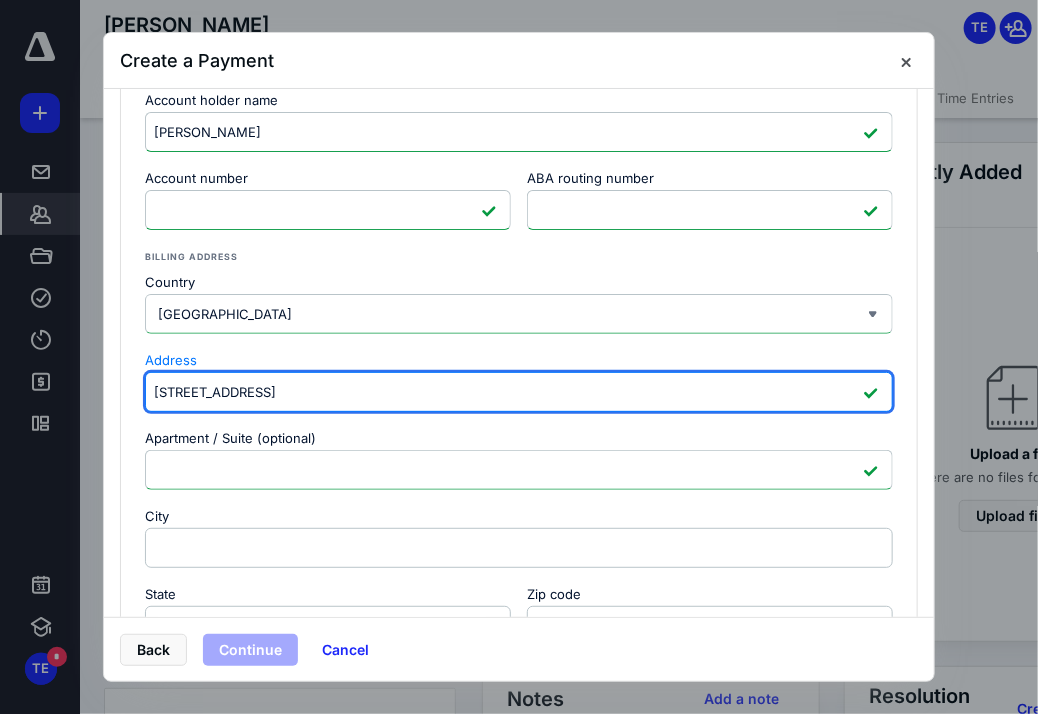 type on "1878 13th Street" 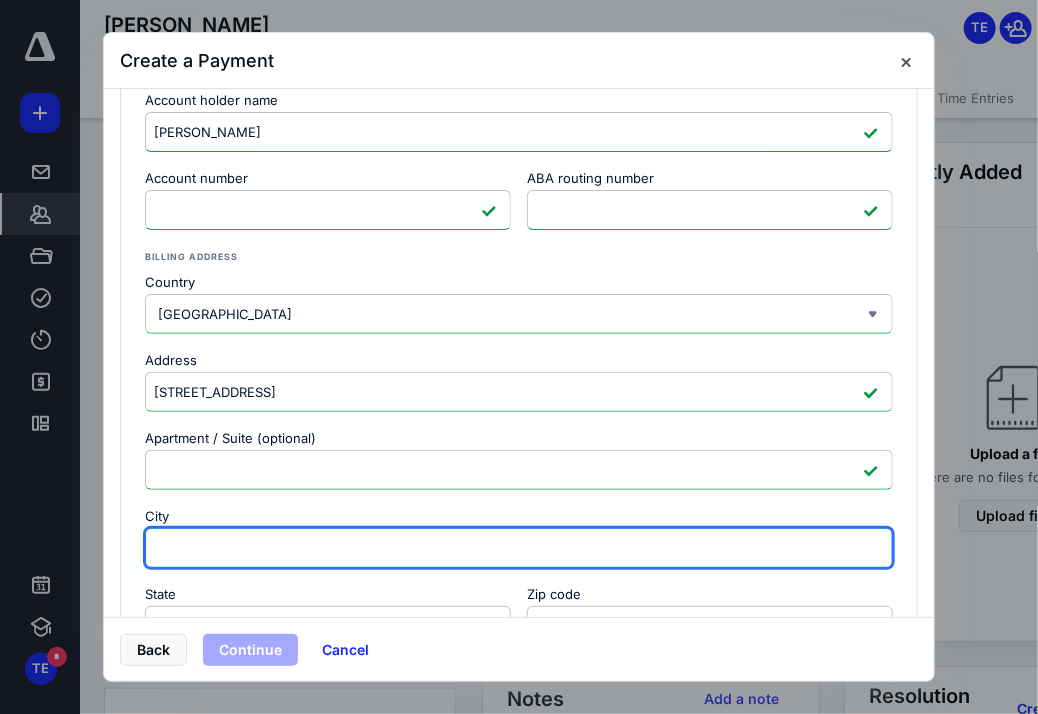 click on "City" at bounding box center (519, 548) 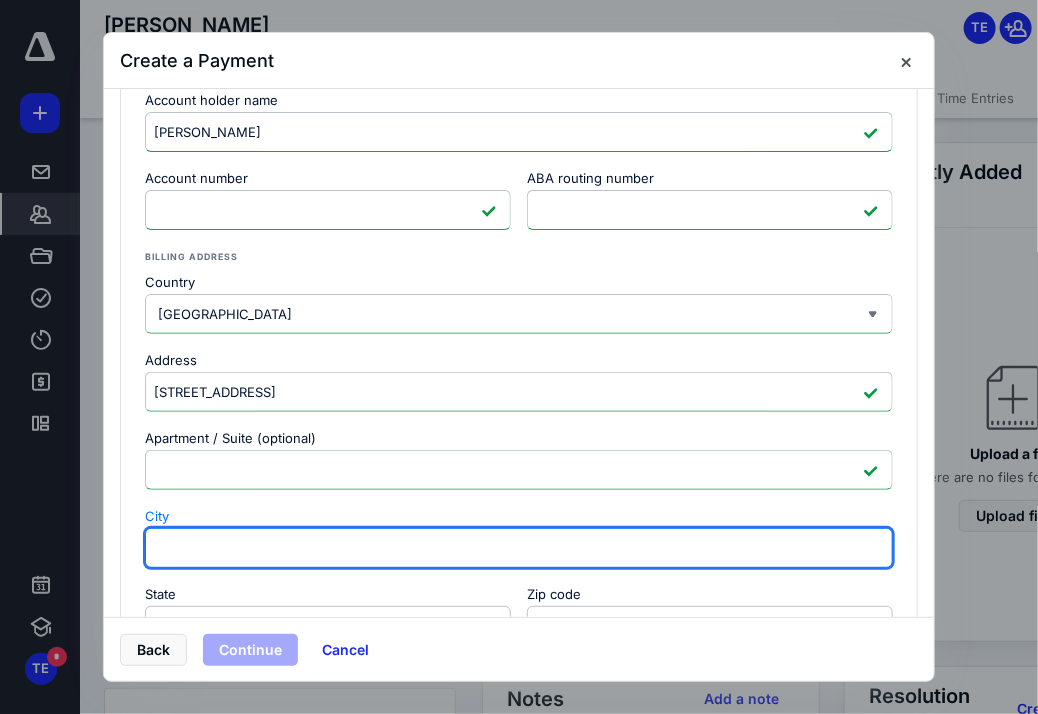 paste on "Steamboat Springs" 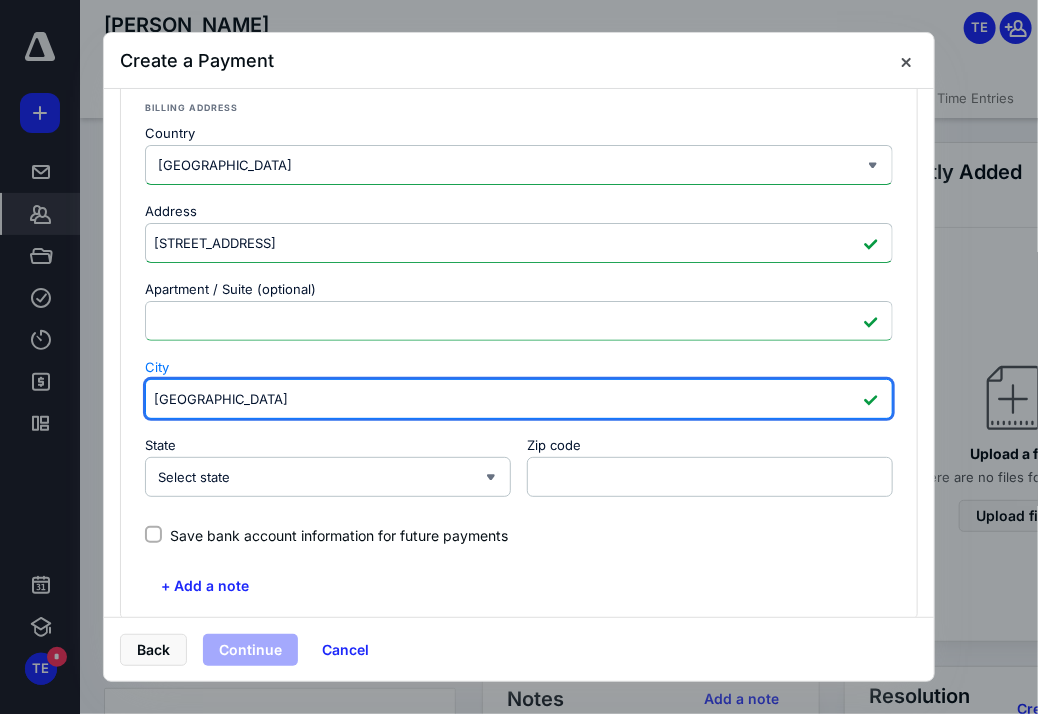 scroll, scrollTop: 448, scrollLeft: 0, axis: vertical 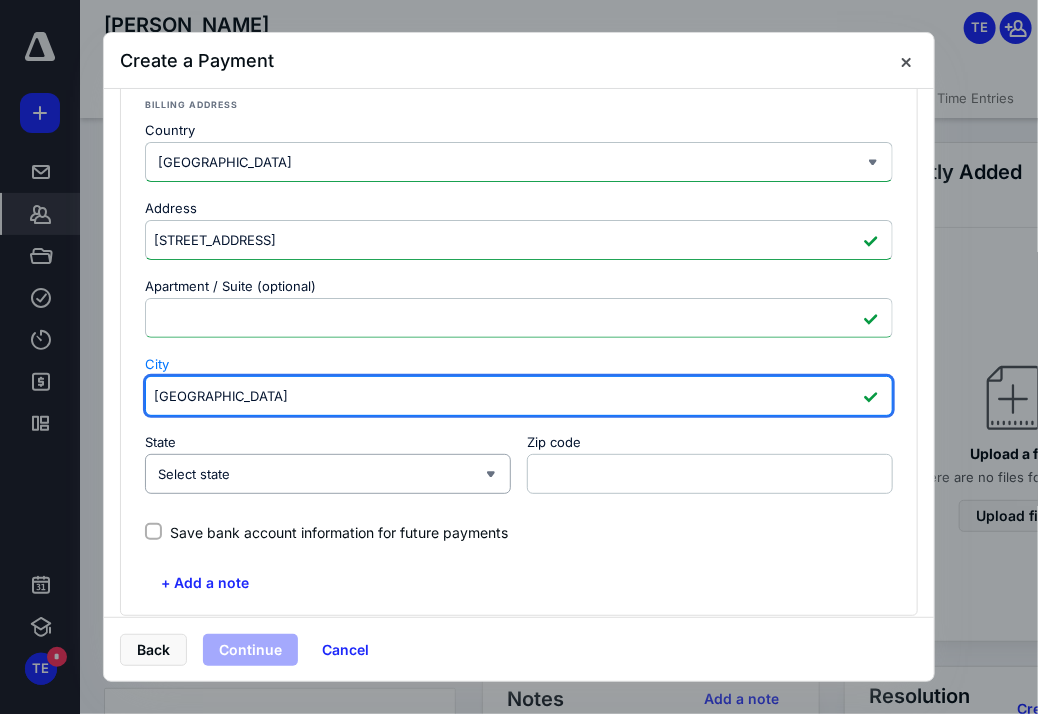 type on "Steamboat Springs" 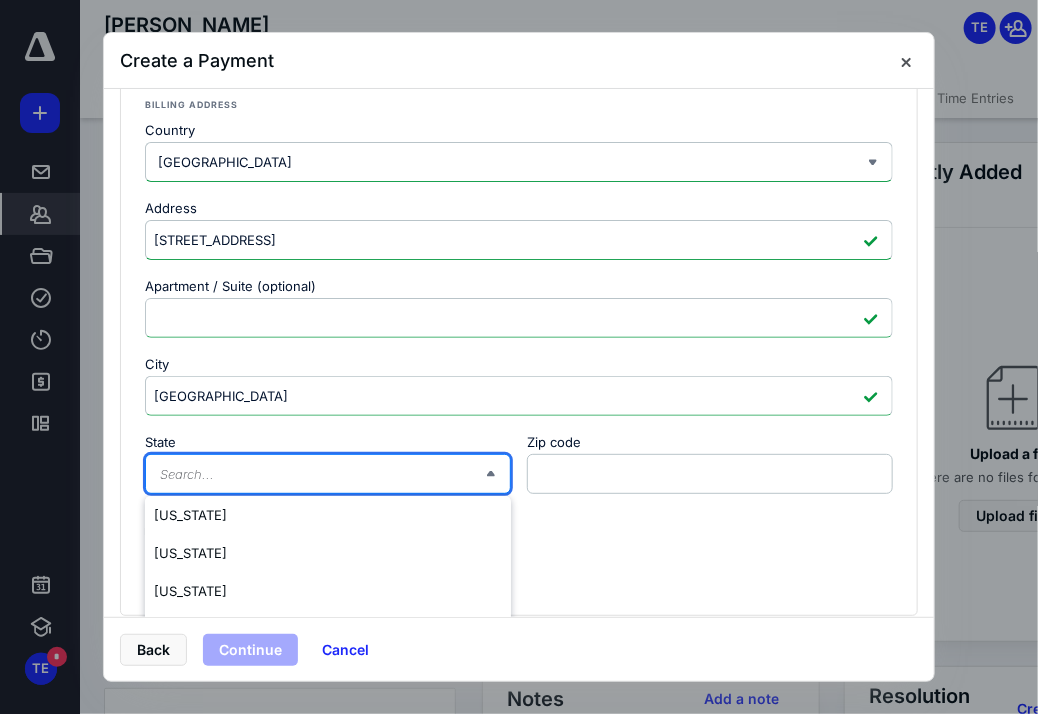 click on "State" at bounding box center (322, 474) 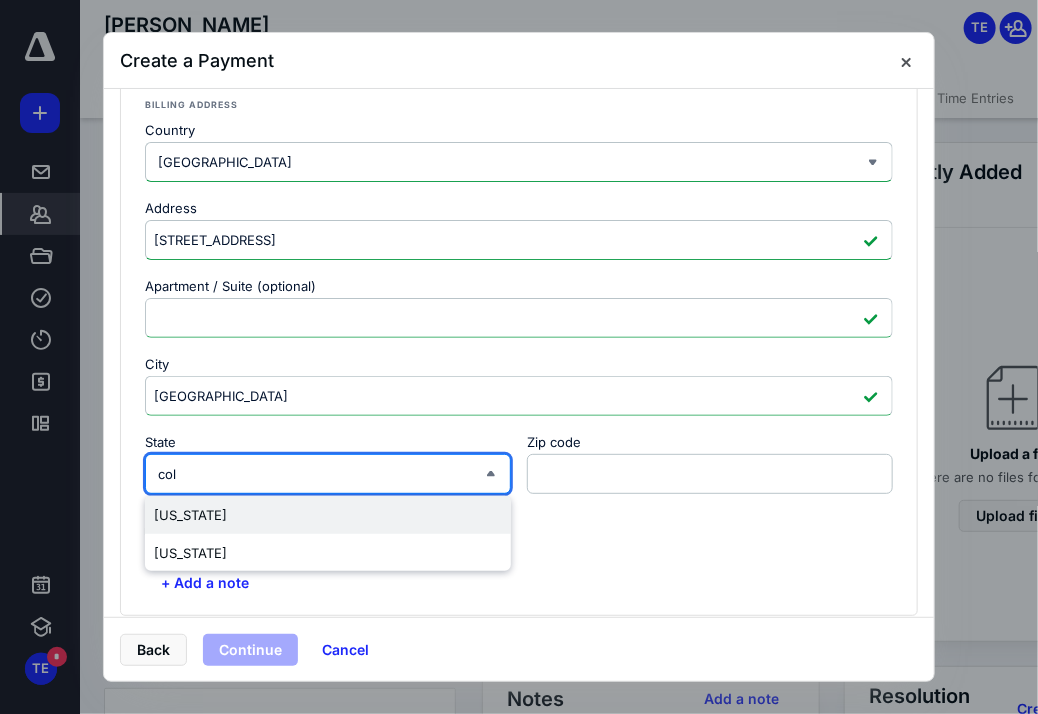 click on "Colorado" at bounding box center [328, 515] 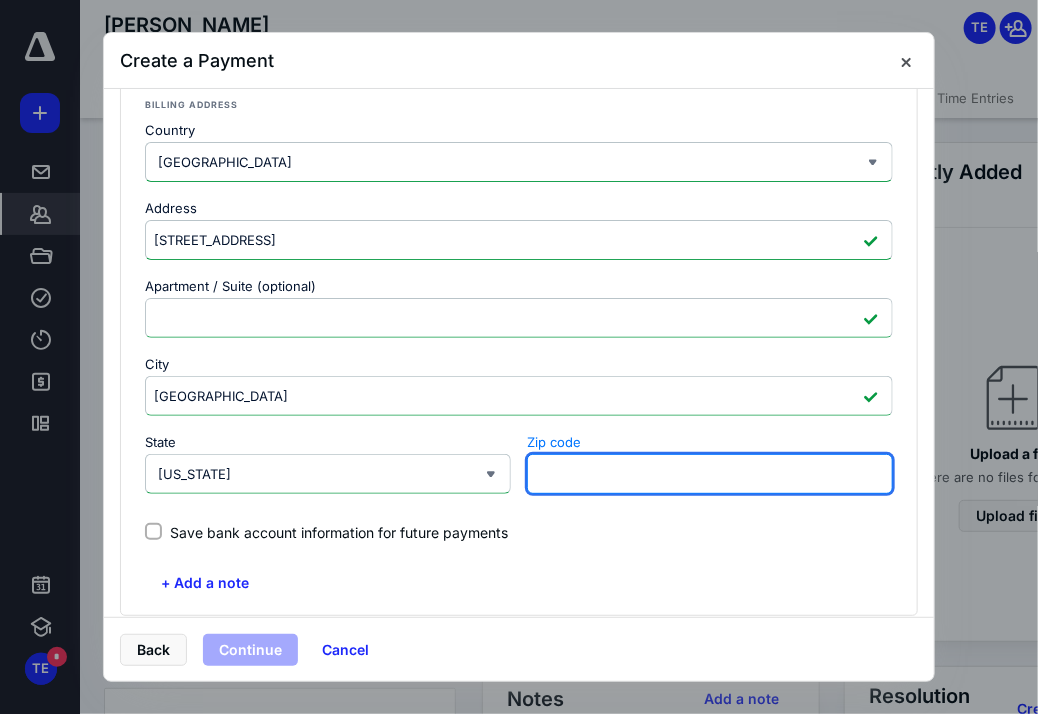 click on "Zip code" at bounding box center [710, 474] 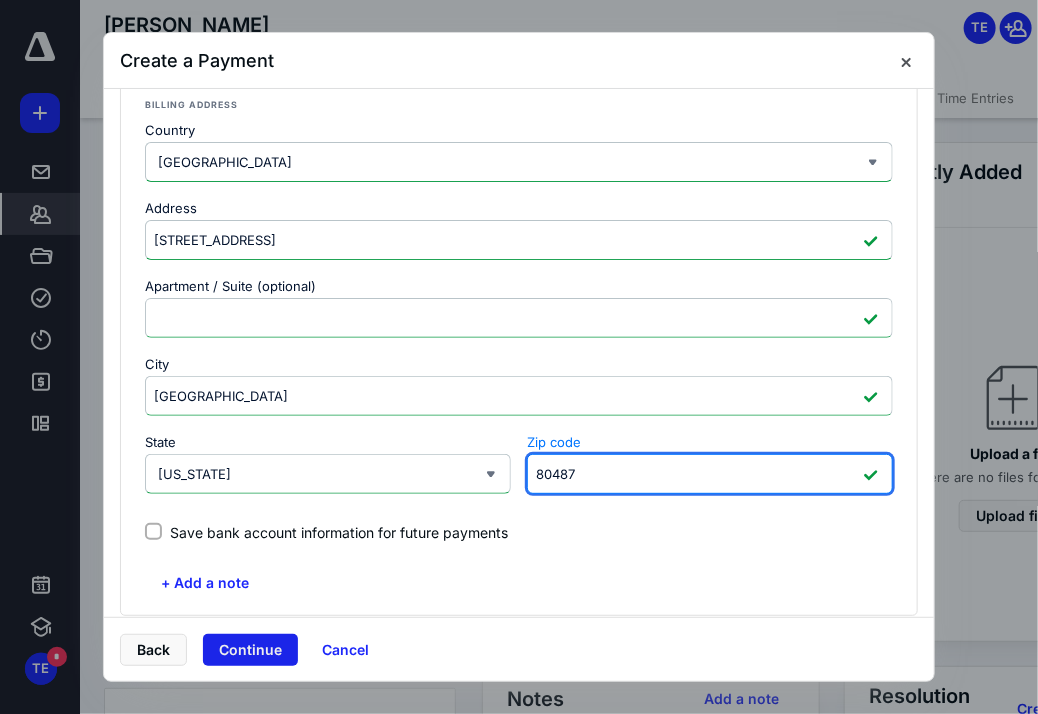 type on "80487" 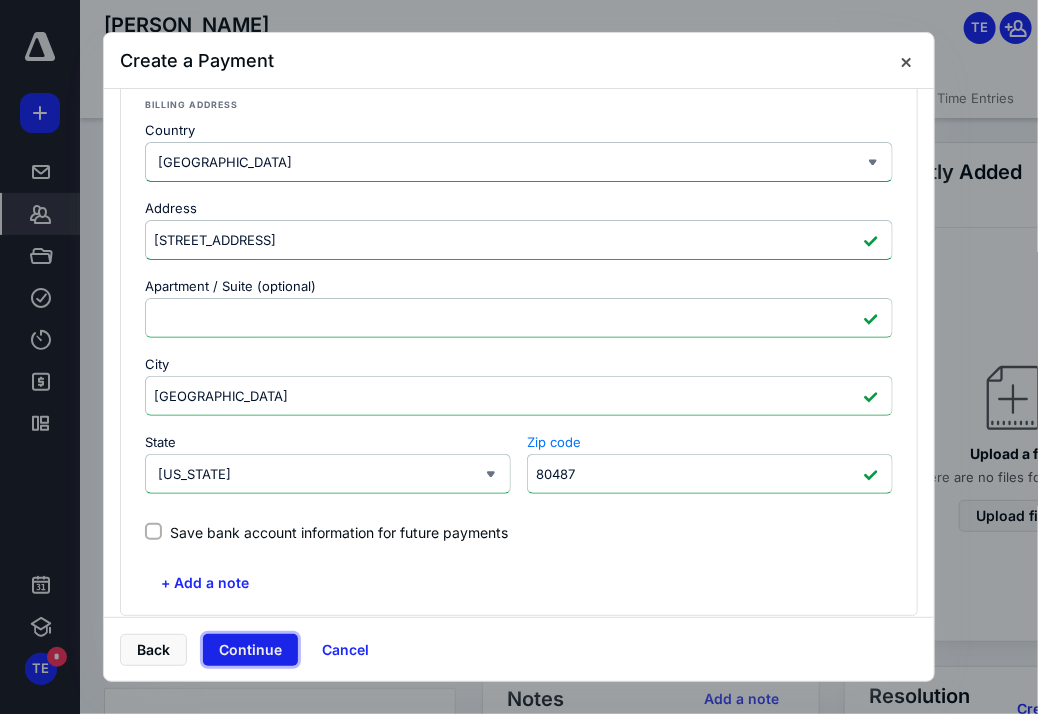 click on "Continue" at bounding box center (250, 650) 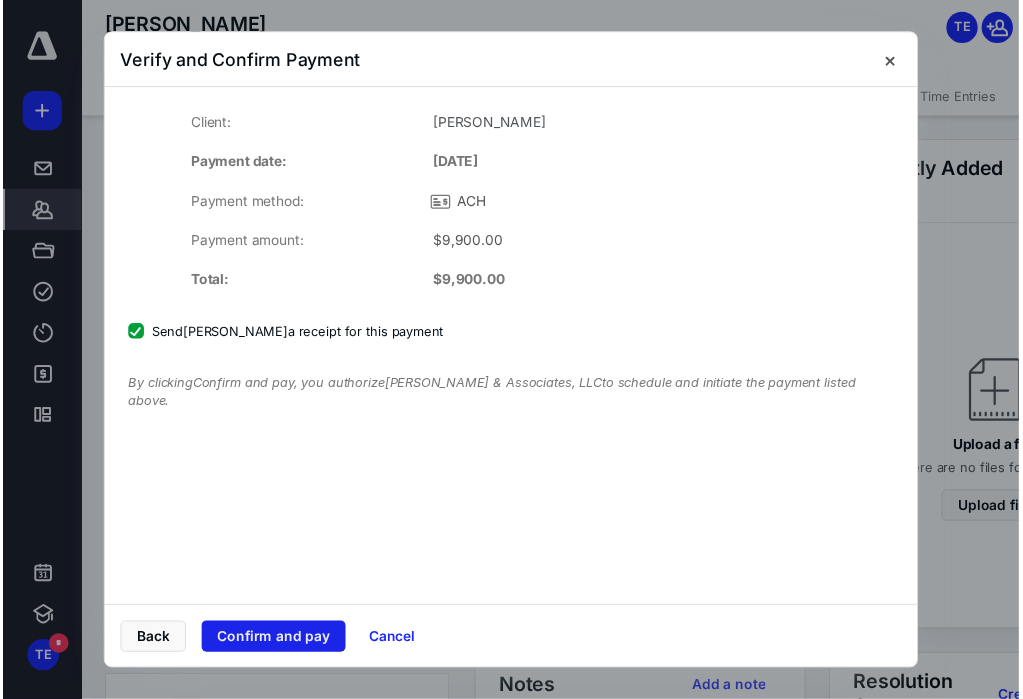 scroll, scrollTop: 0, scrollLeft: 0, axis: both 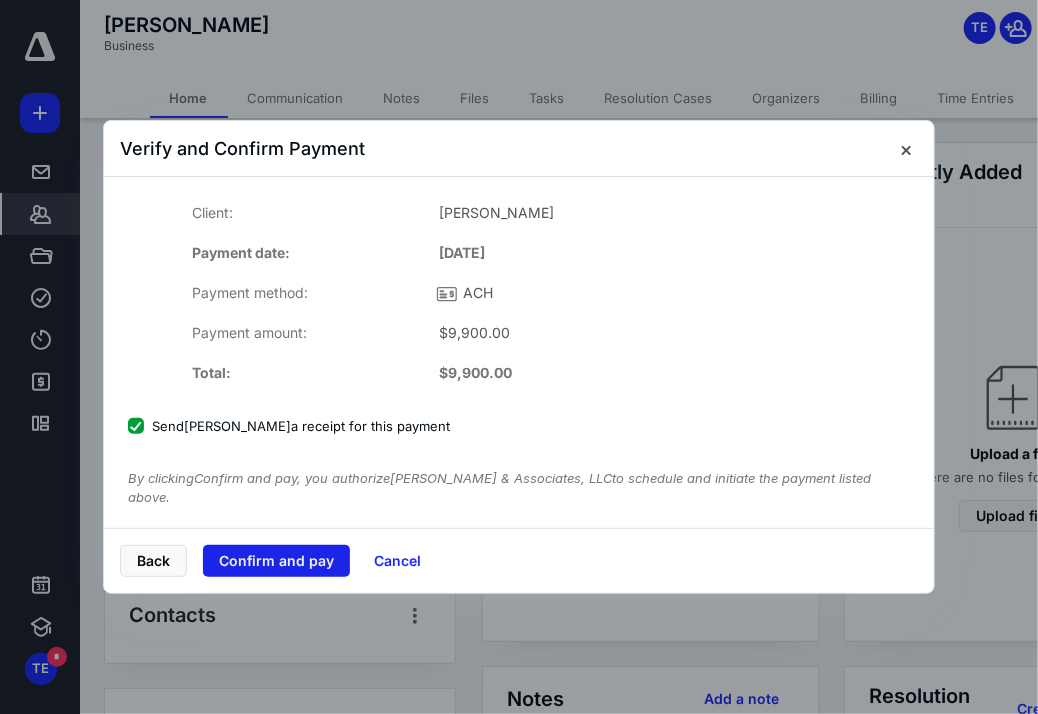 click on "Confirm and pay" at bounding box center (276, 561) 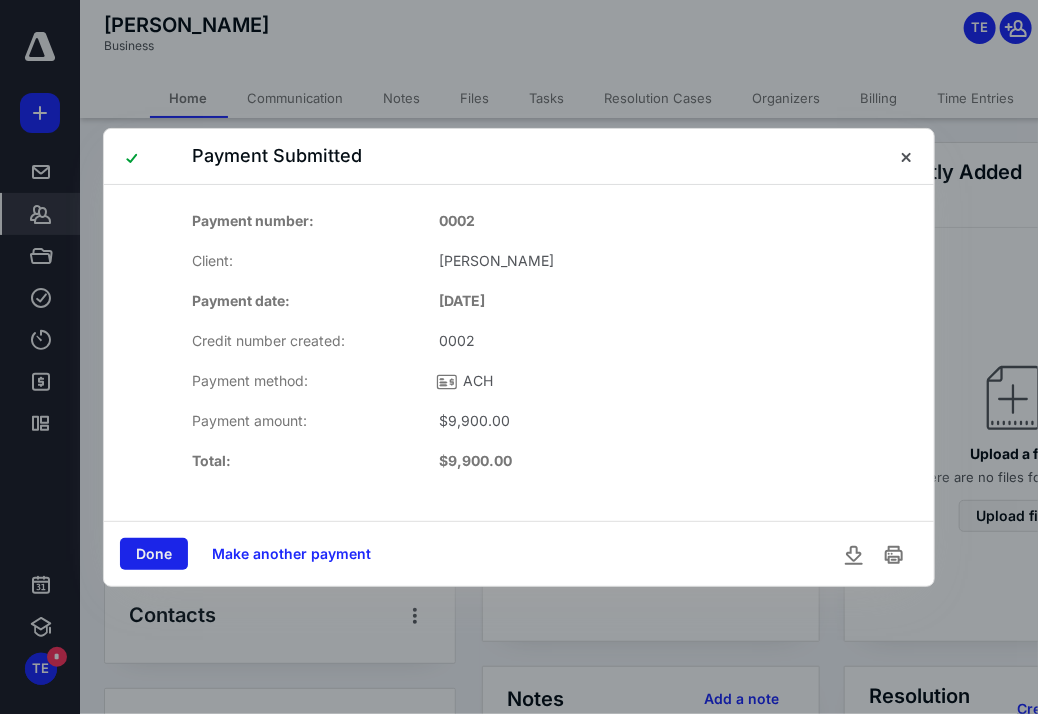 click on "Done" at bounding box center [154, 554] 